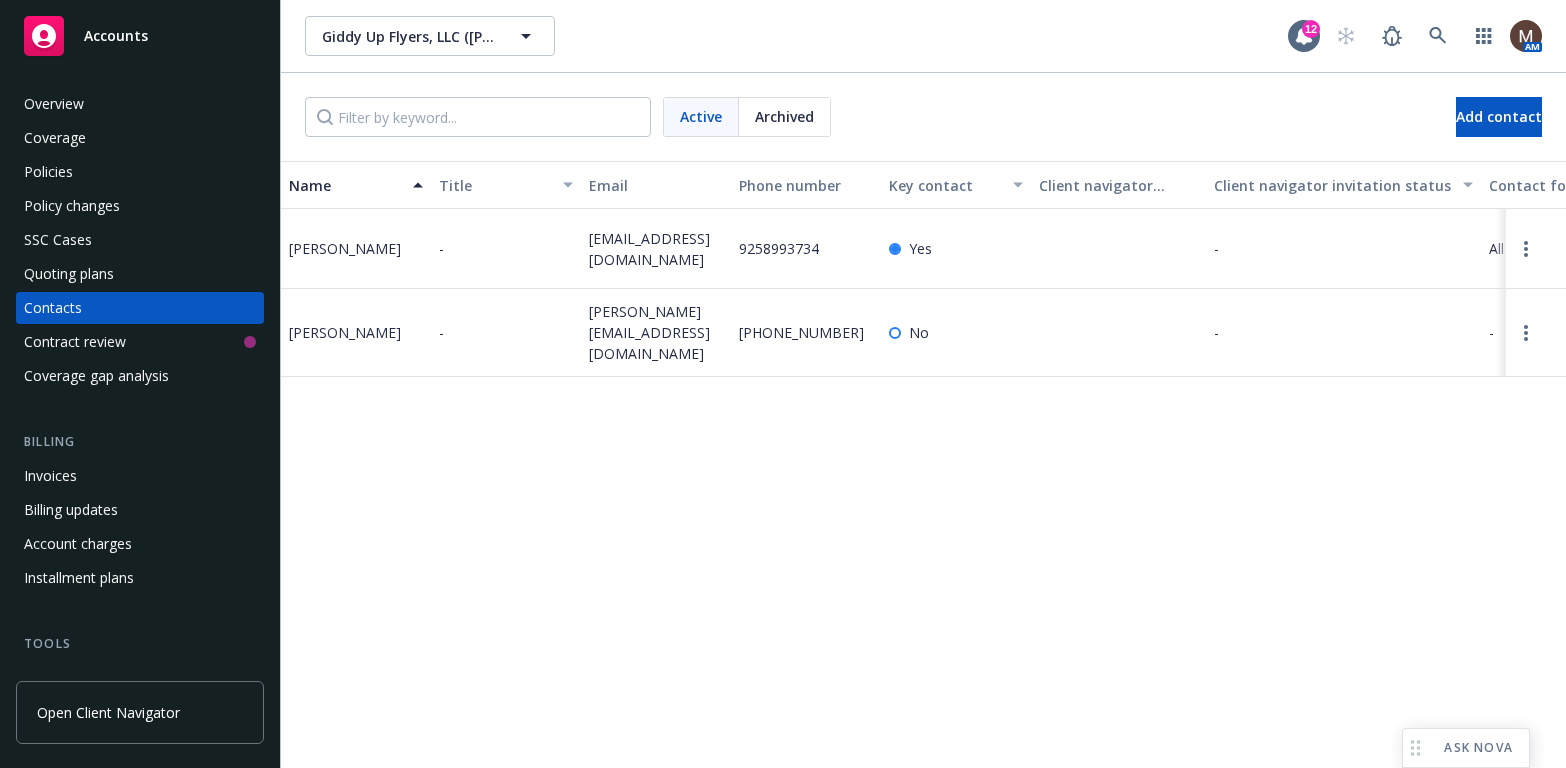 scroll, scrollTop: 0, scrollLeft: 0, axis: both 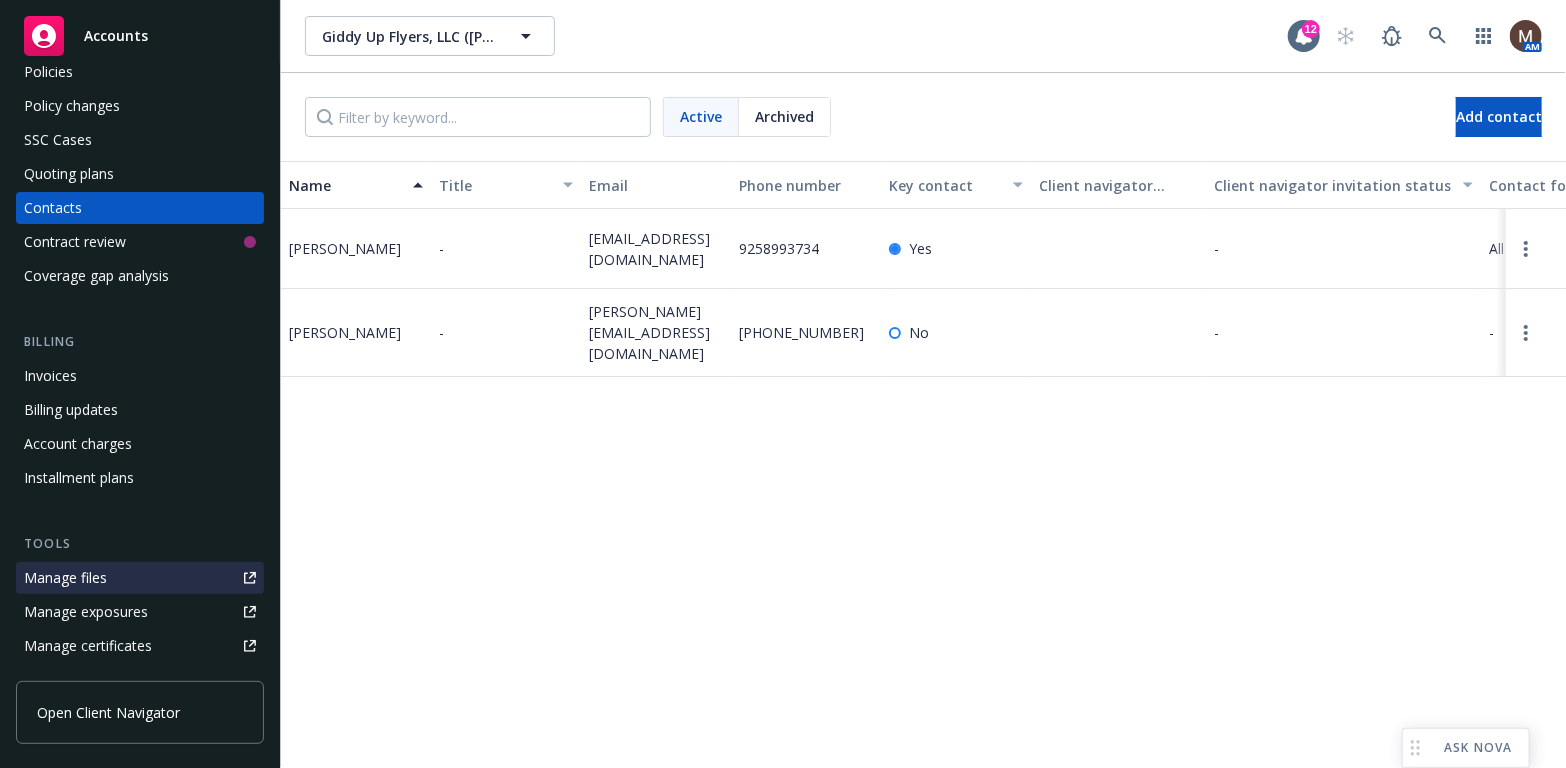 click on "Manage files" at bounding box center [65, 578] 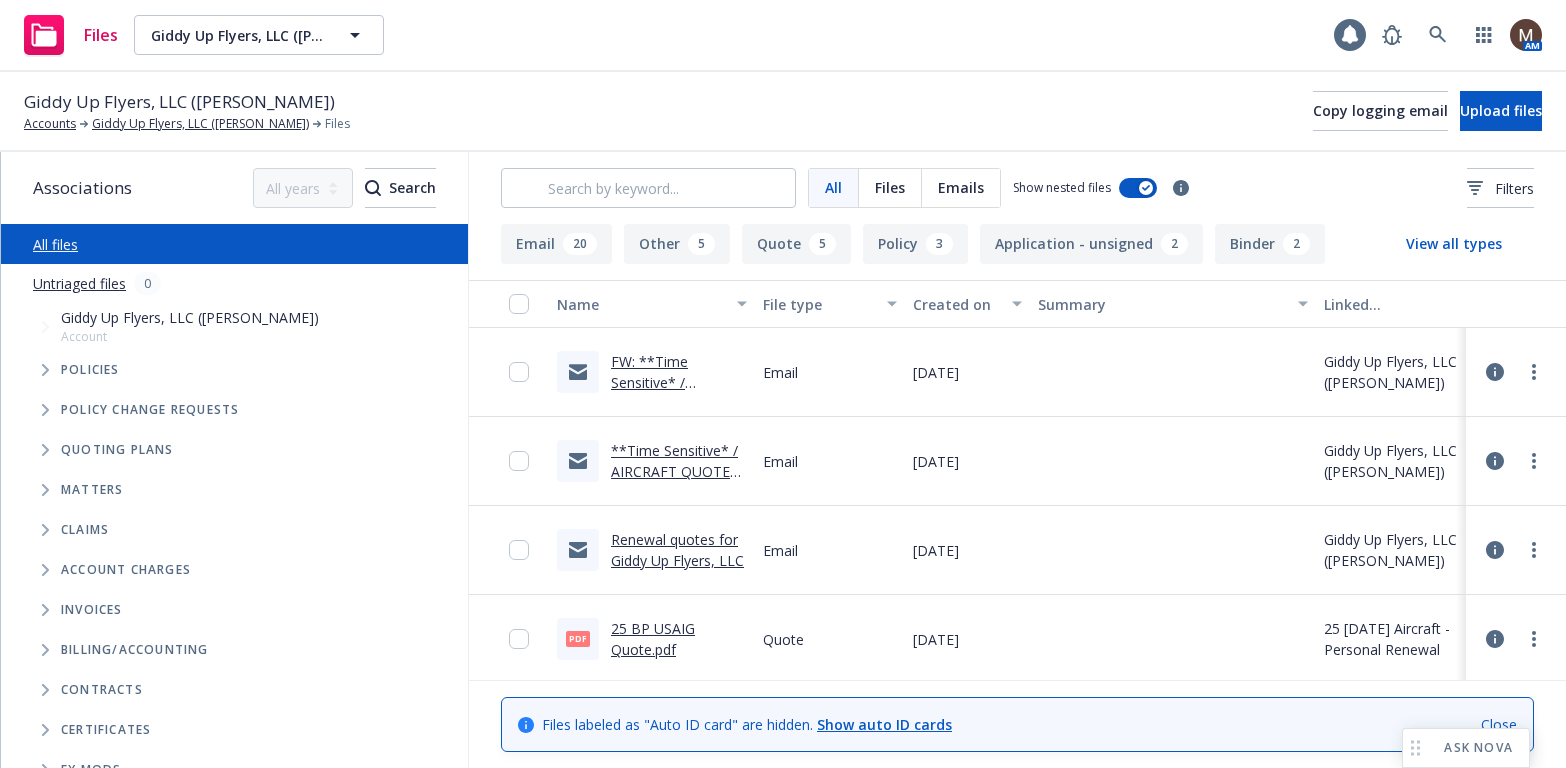 scroll, scrollTop: 0, scrollLeft: 0, axis: both 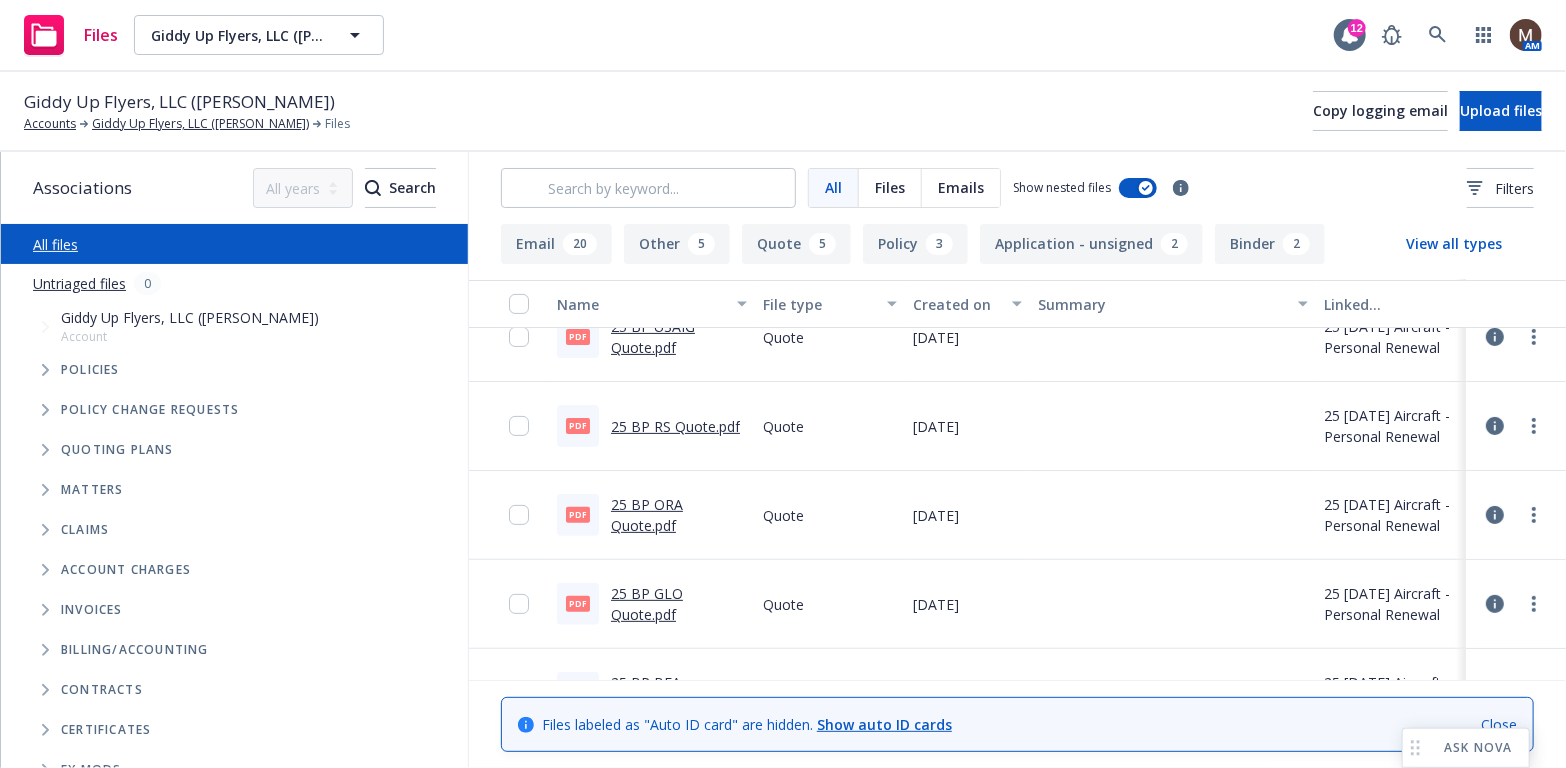 click on "25 BP ORA Quote.pdf" at bounding box center [647, 515] 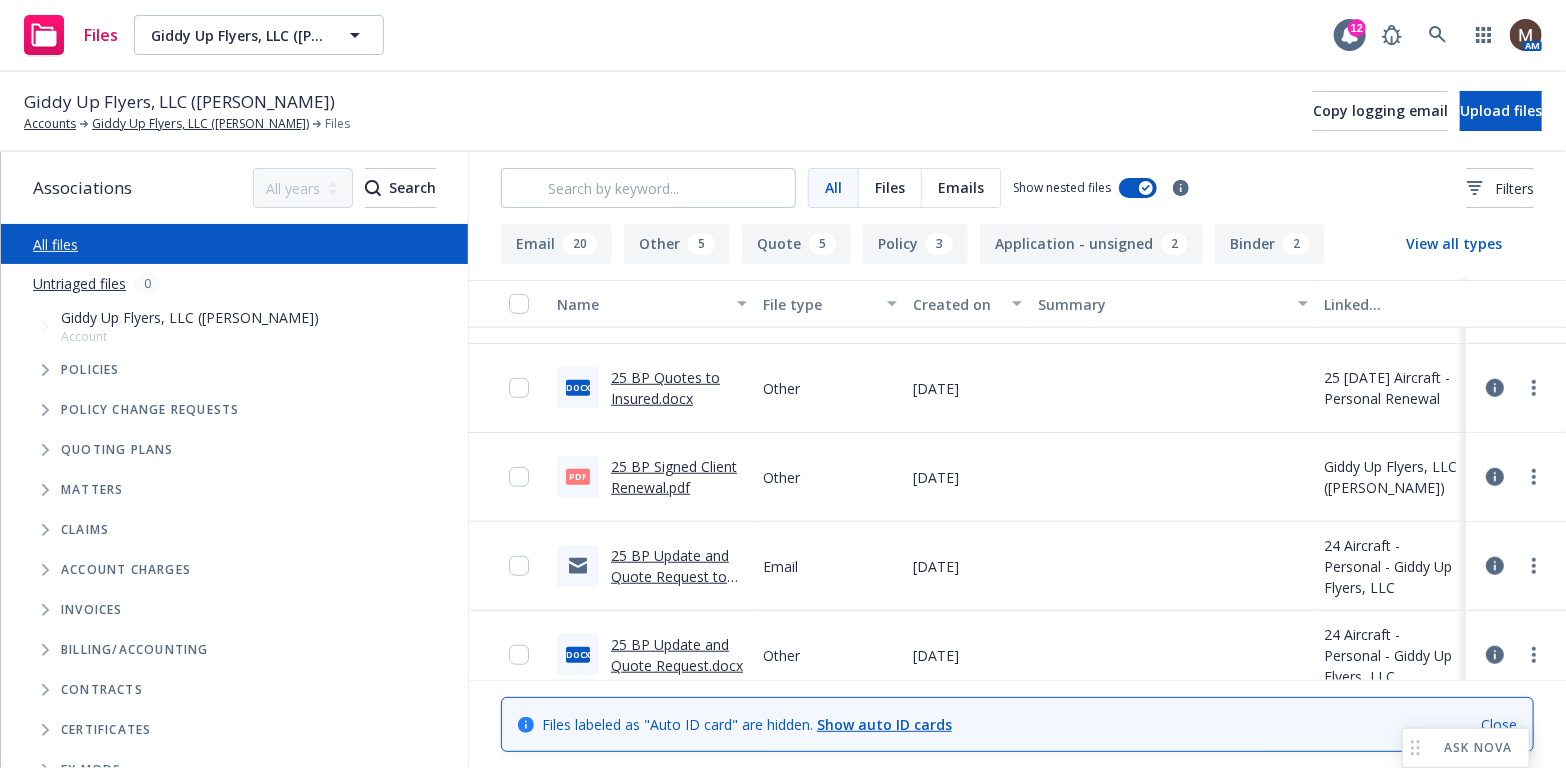 scroll, scrollTop: 800, scrollLeft: 0, axis: vertical 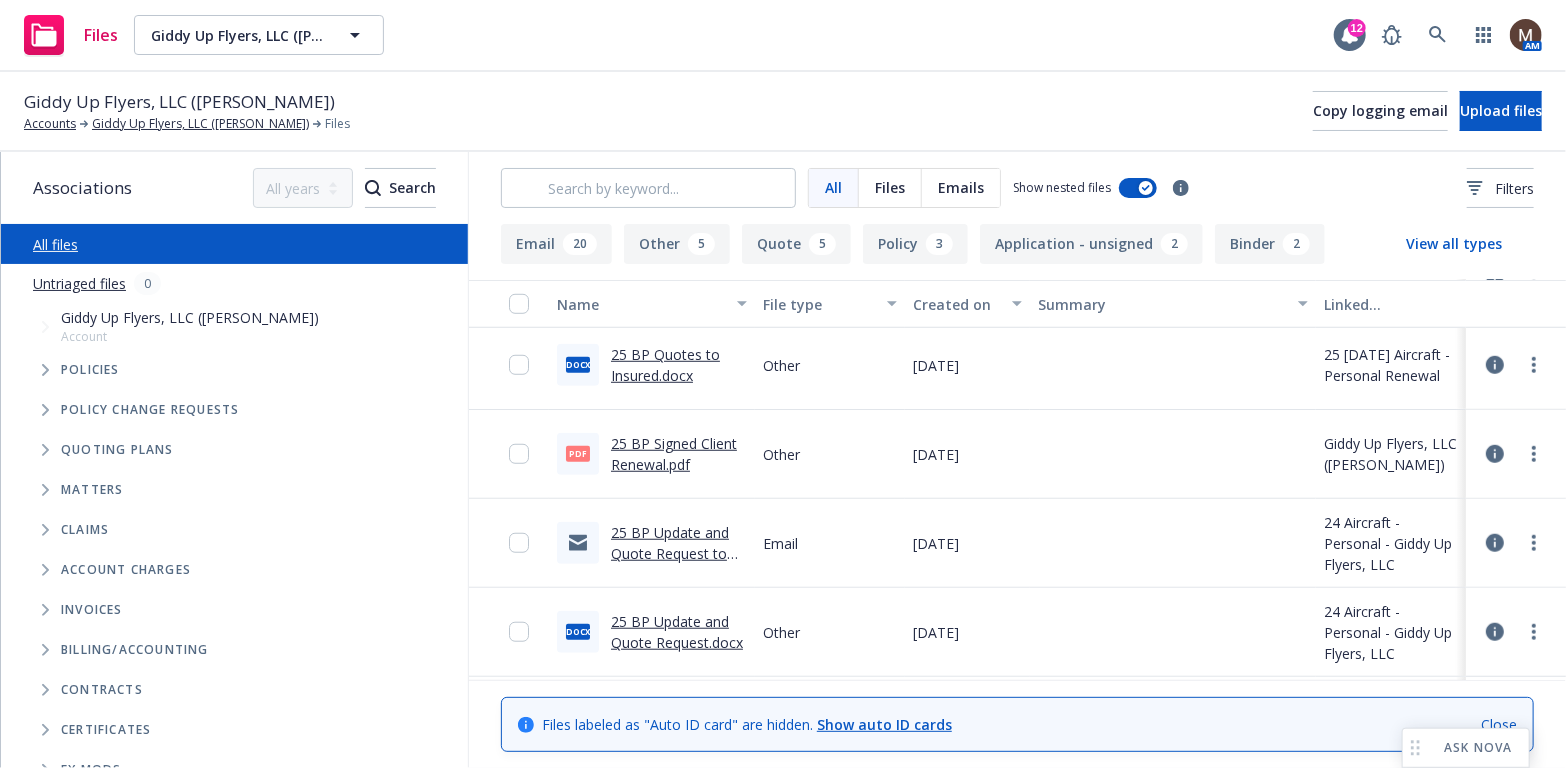 click on "25 BP Signed Client Renewal.pdf" at bounding box center (674, 454) 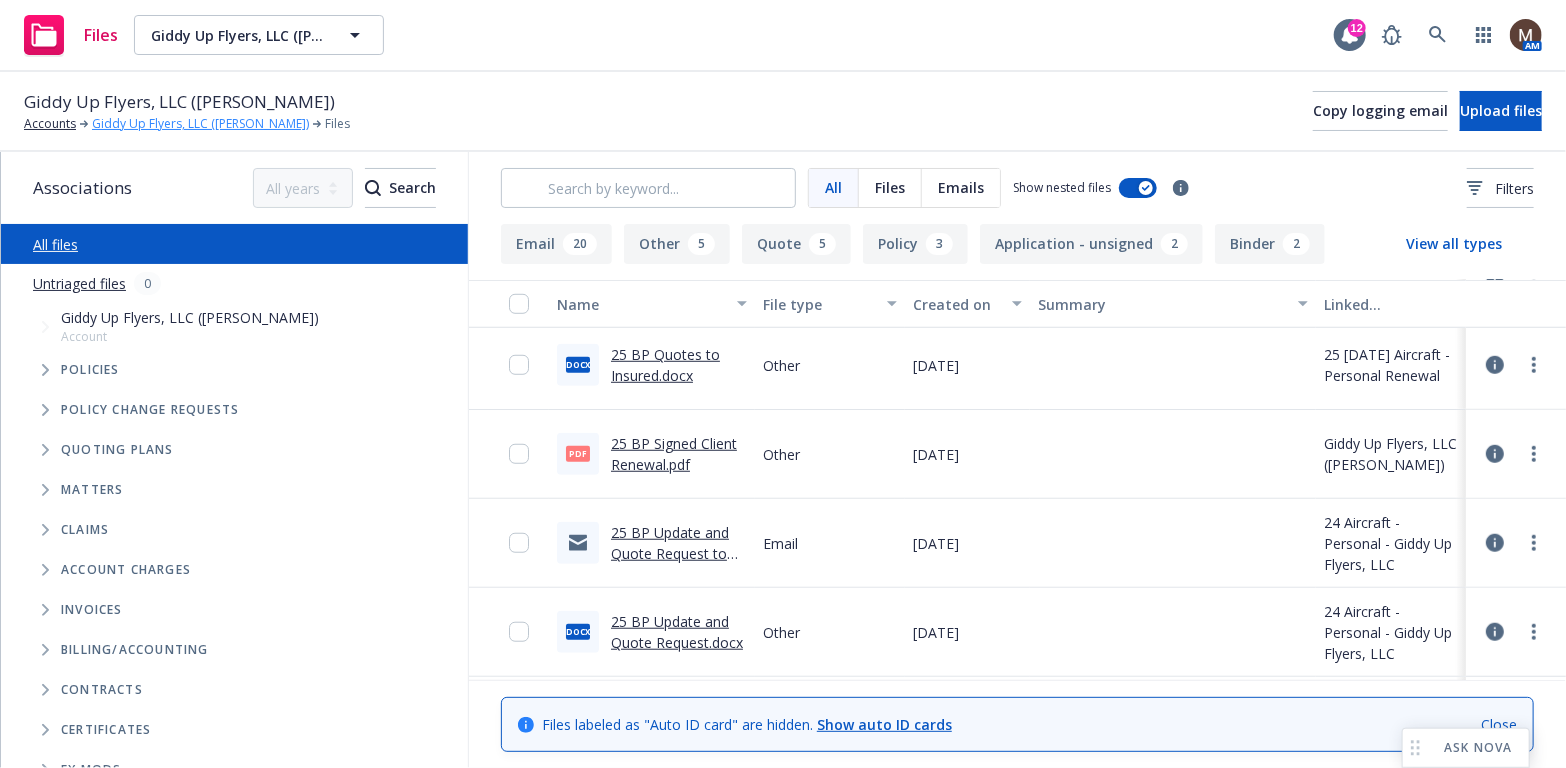 click on "Giddy Up Flyers, LLC  ([PERSON_NAME])" at bounding box center (200, 124) 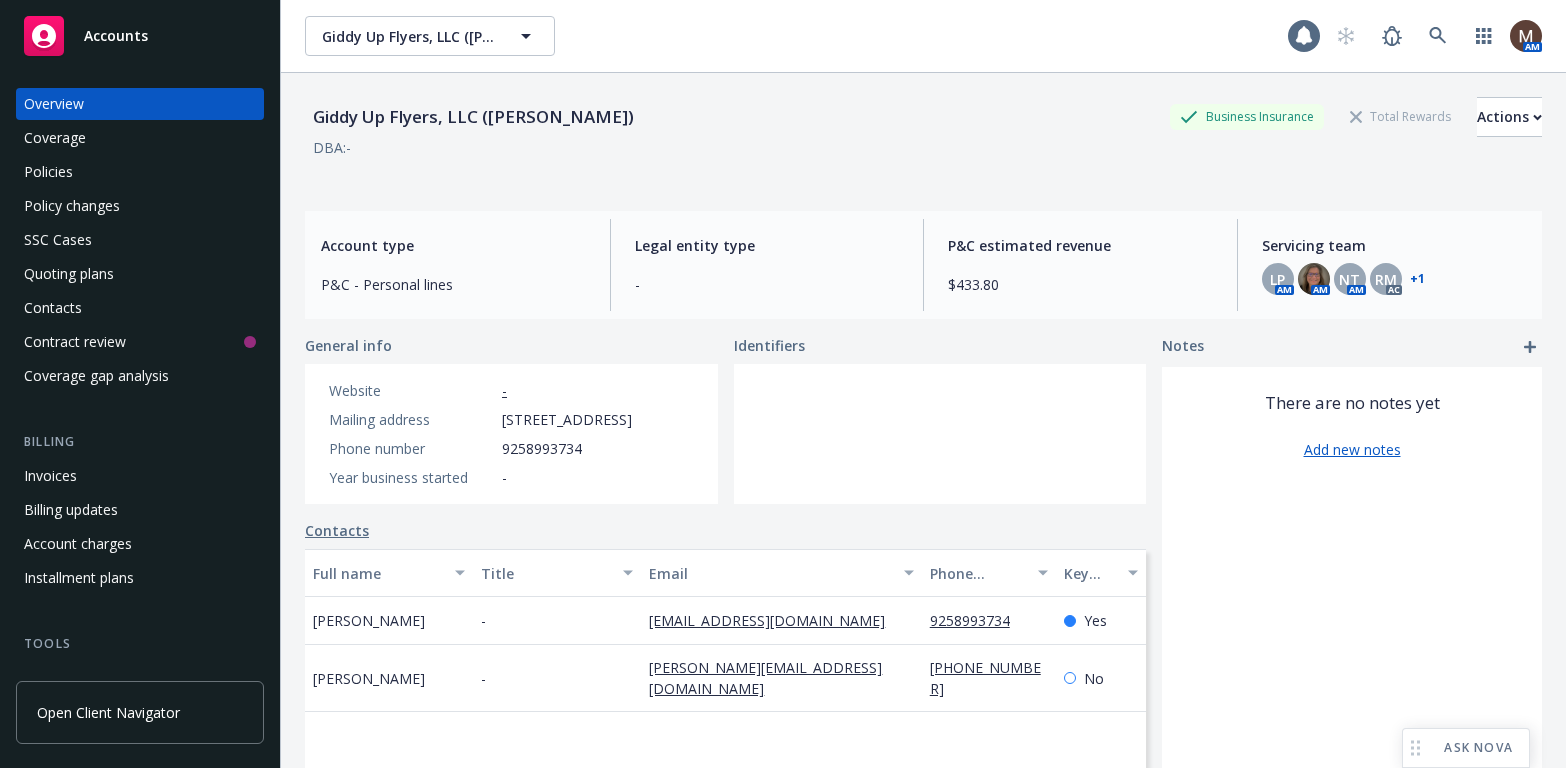 scroll, scrollTop: 0, scrollLeft: 0, axis: both 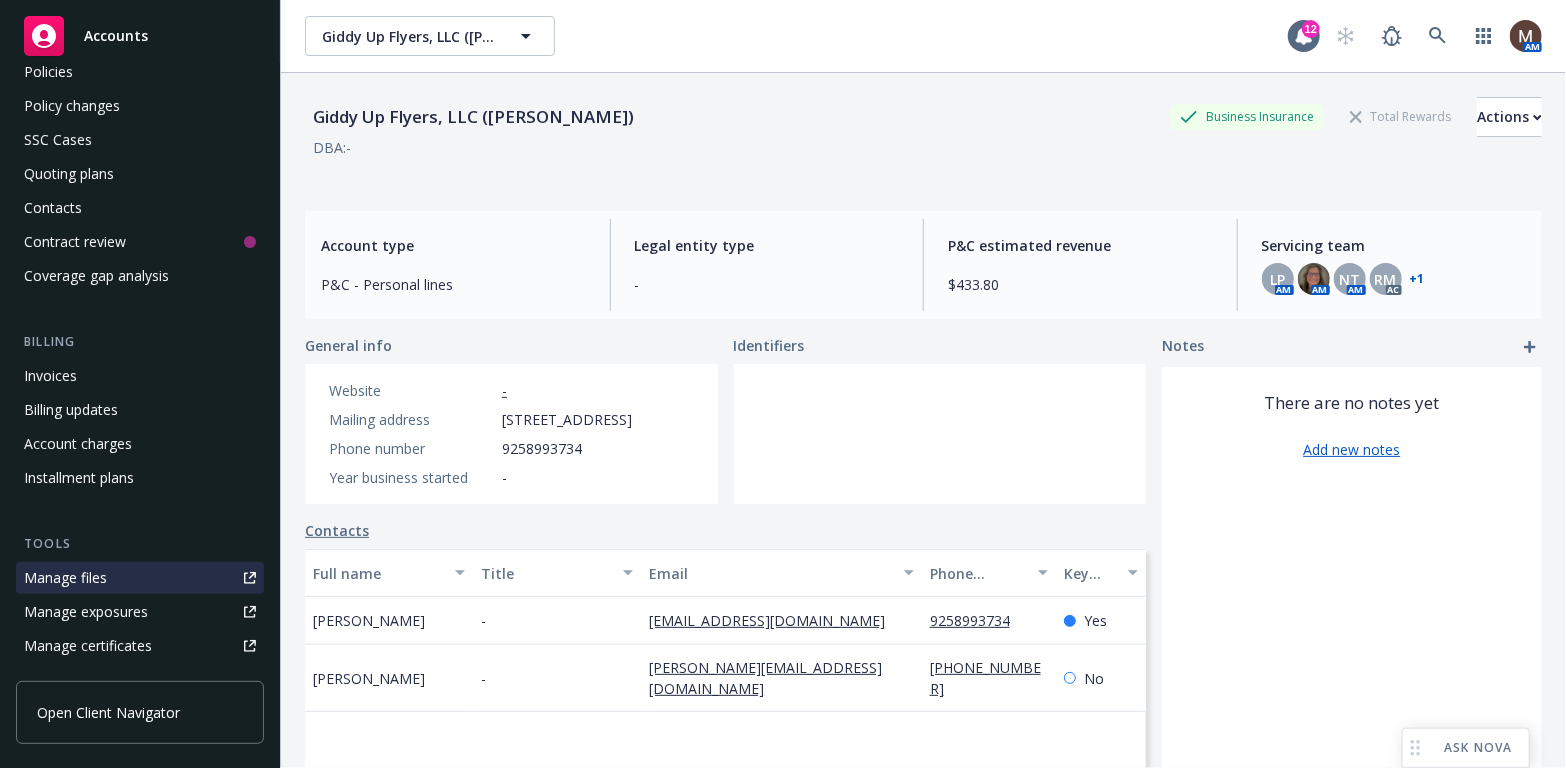 click on "Manage files" at bounding box center (140, 578) 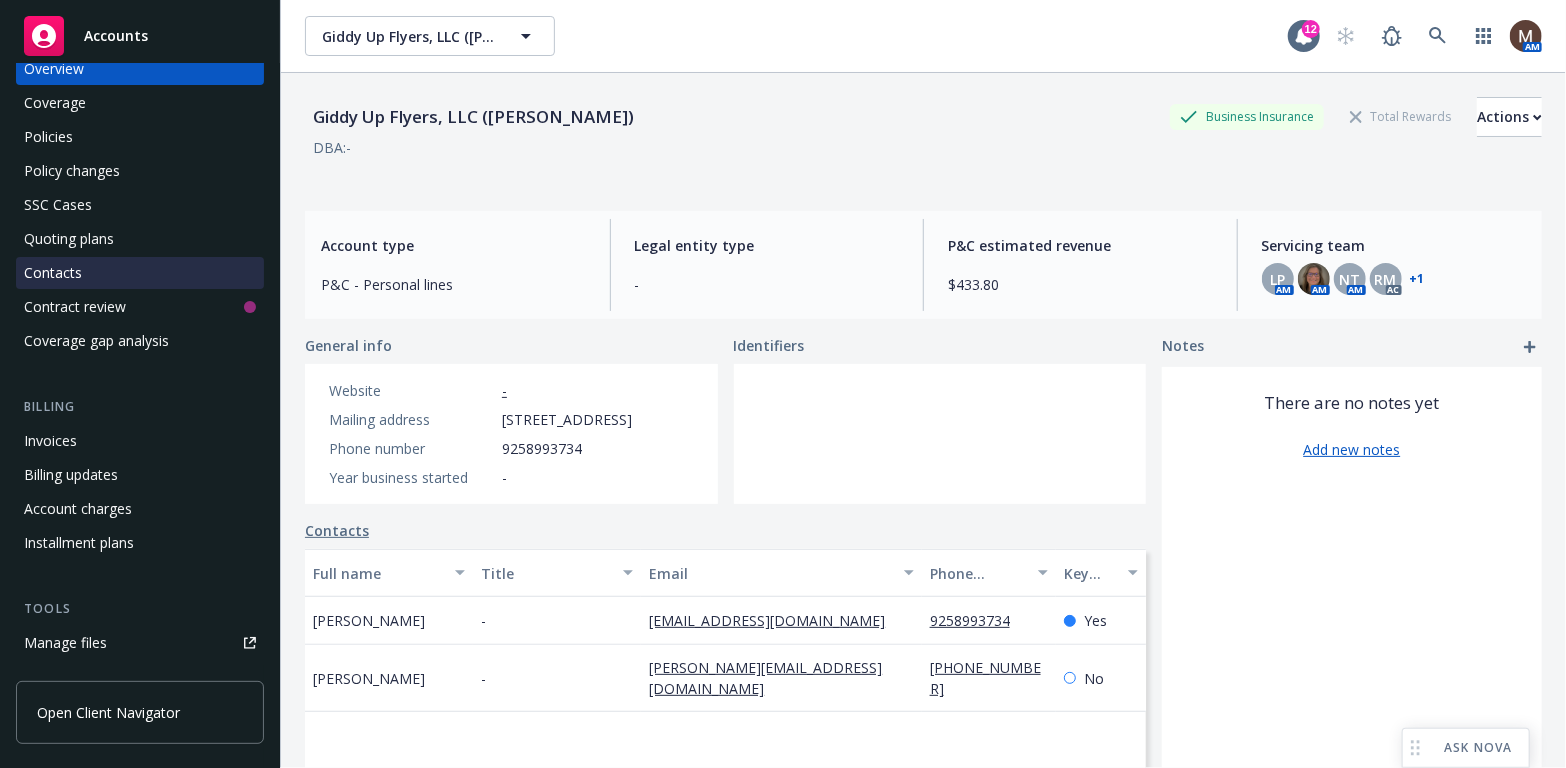 scroll, scrollTop: 0, scrollLeft: 0, axis: both 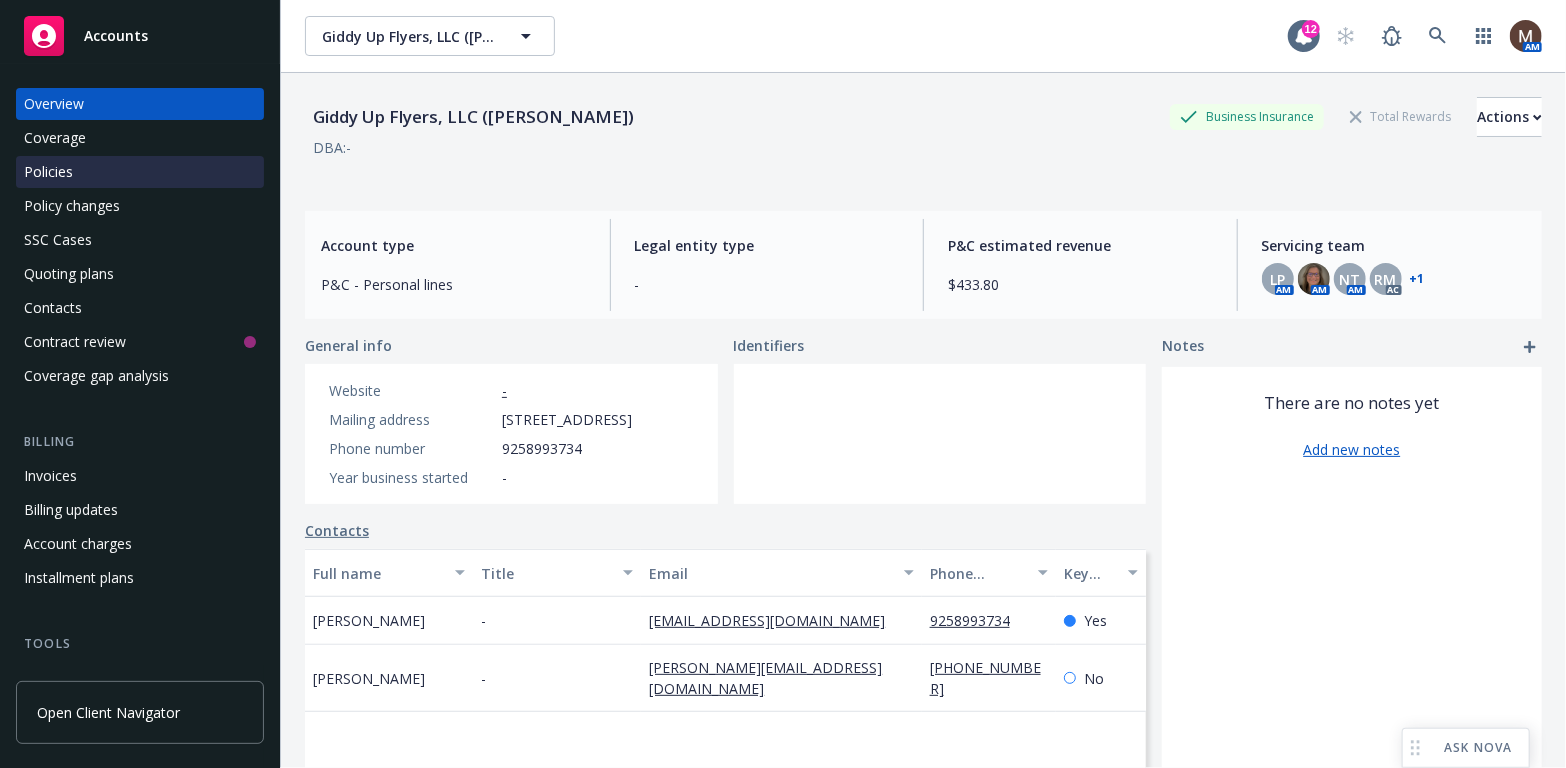 click on "Policies" at bounding box center (48, 172) 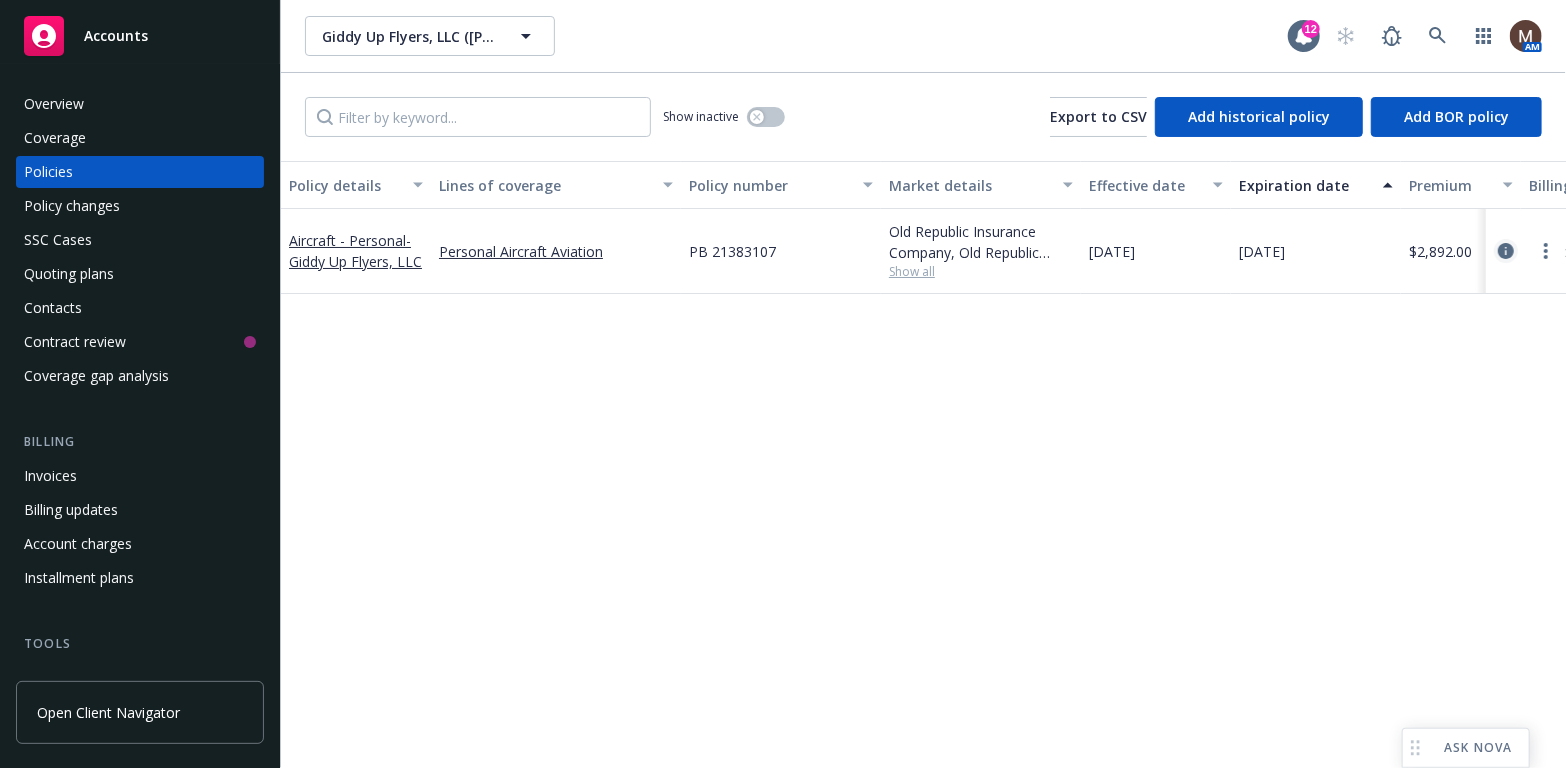 click 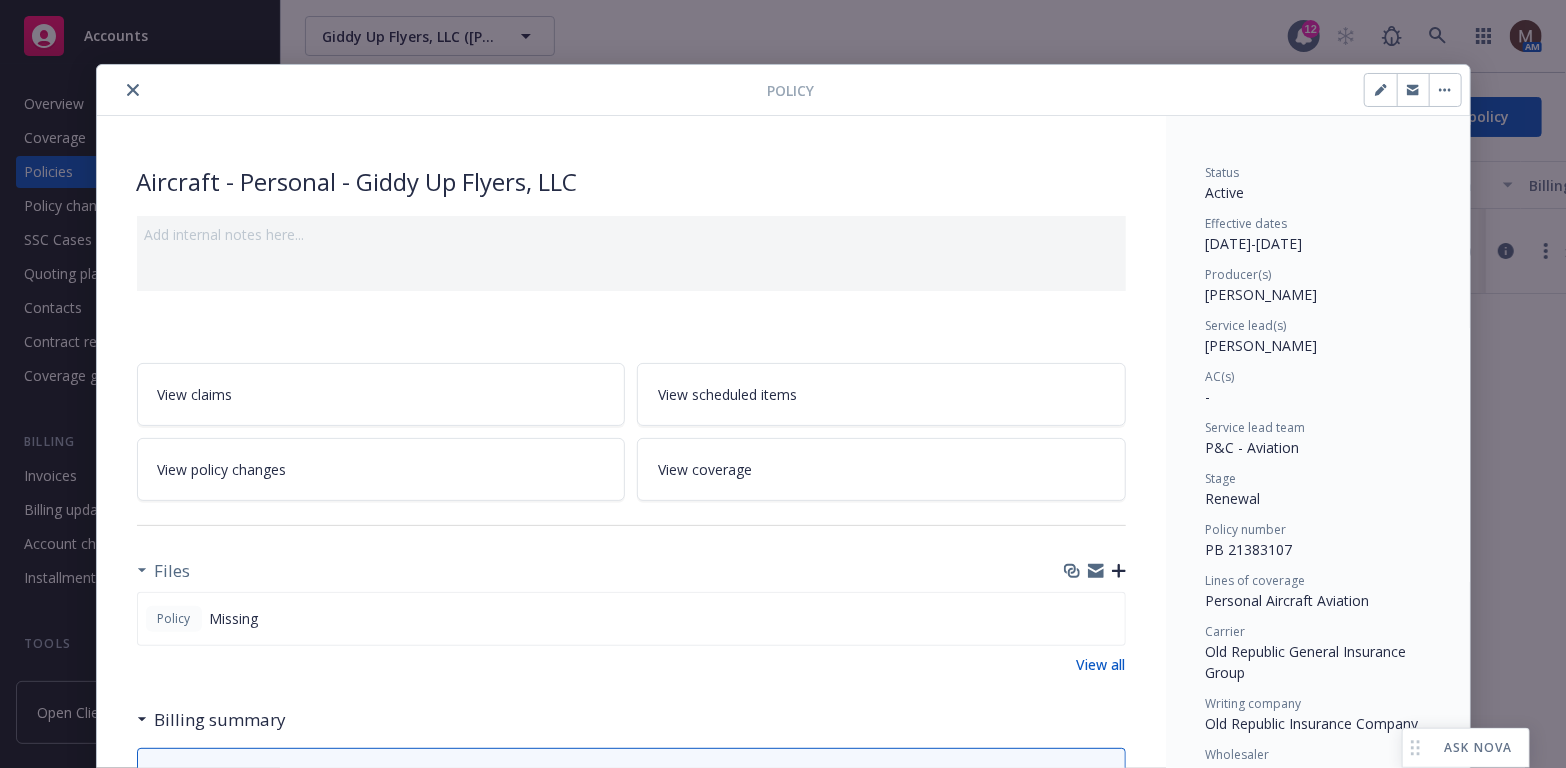 click 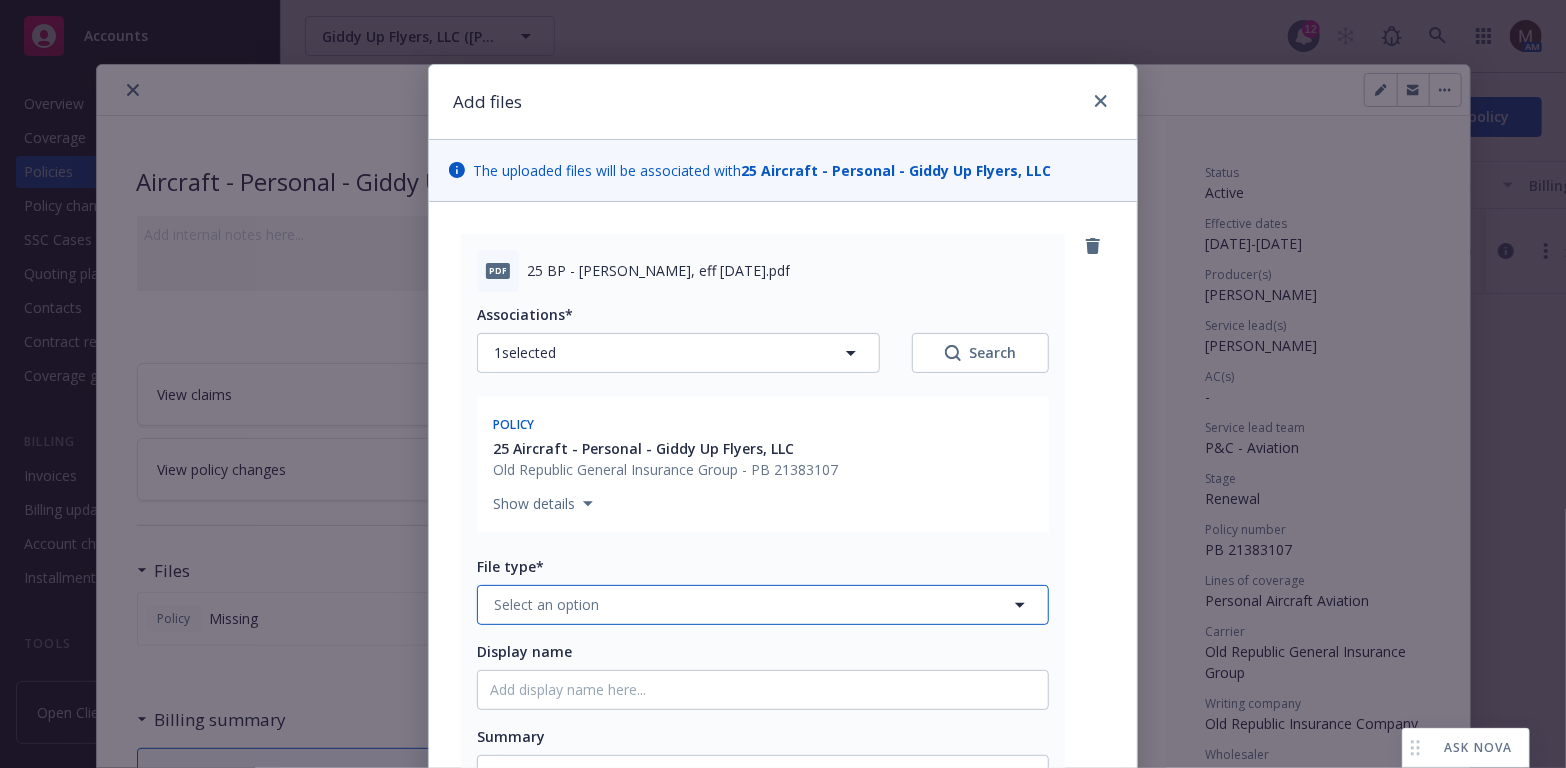 click 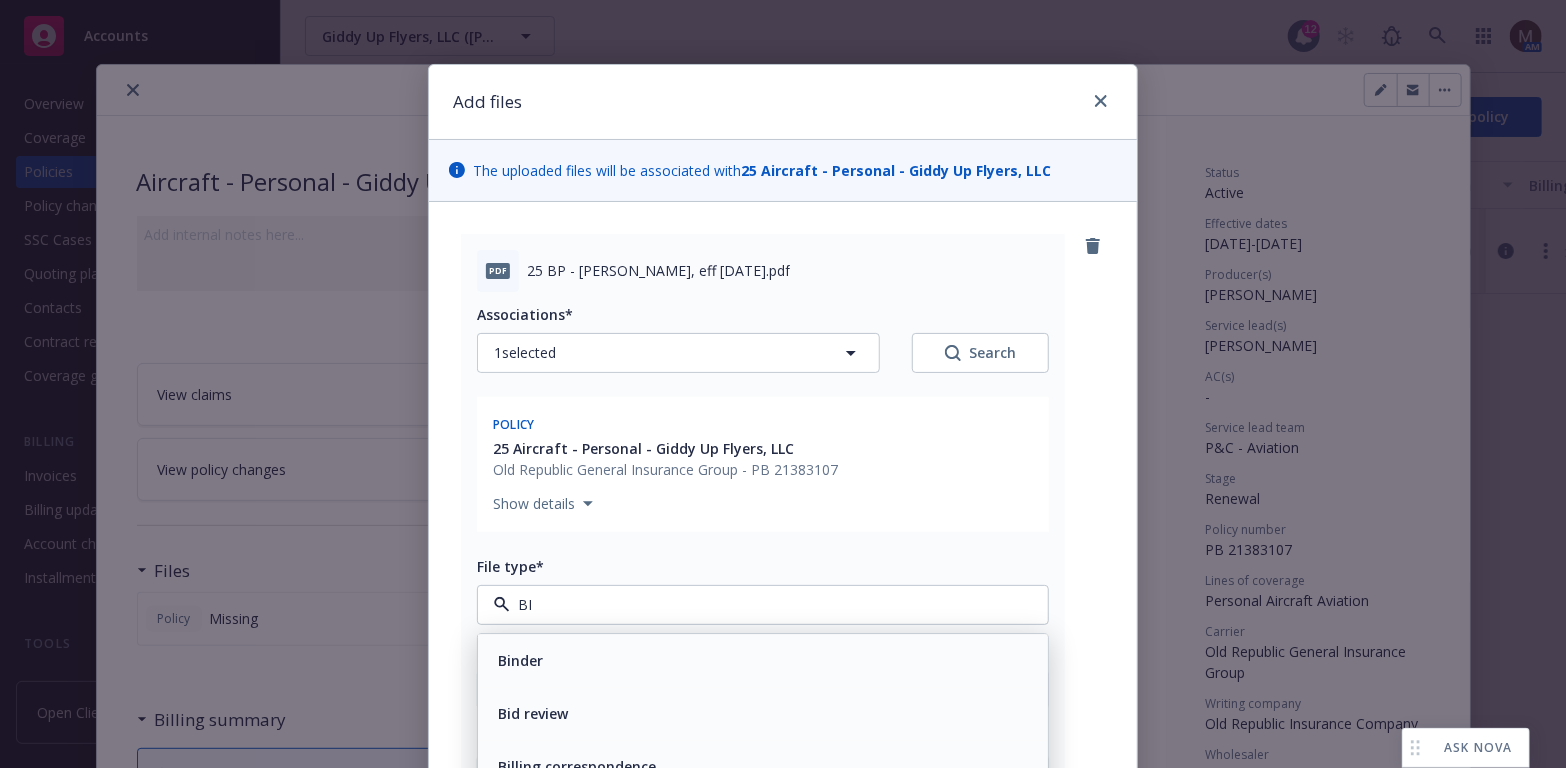 type on "BIN" 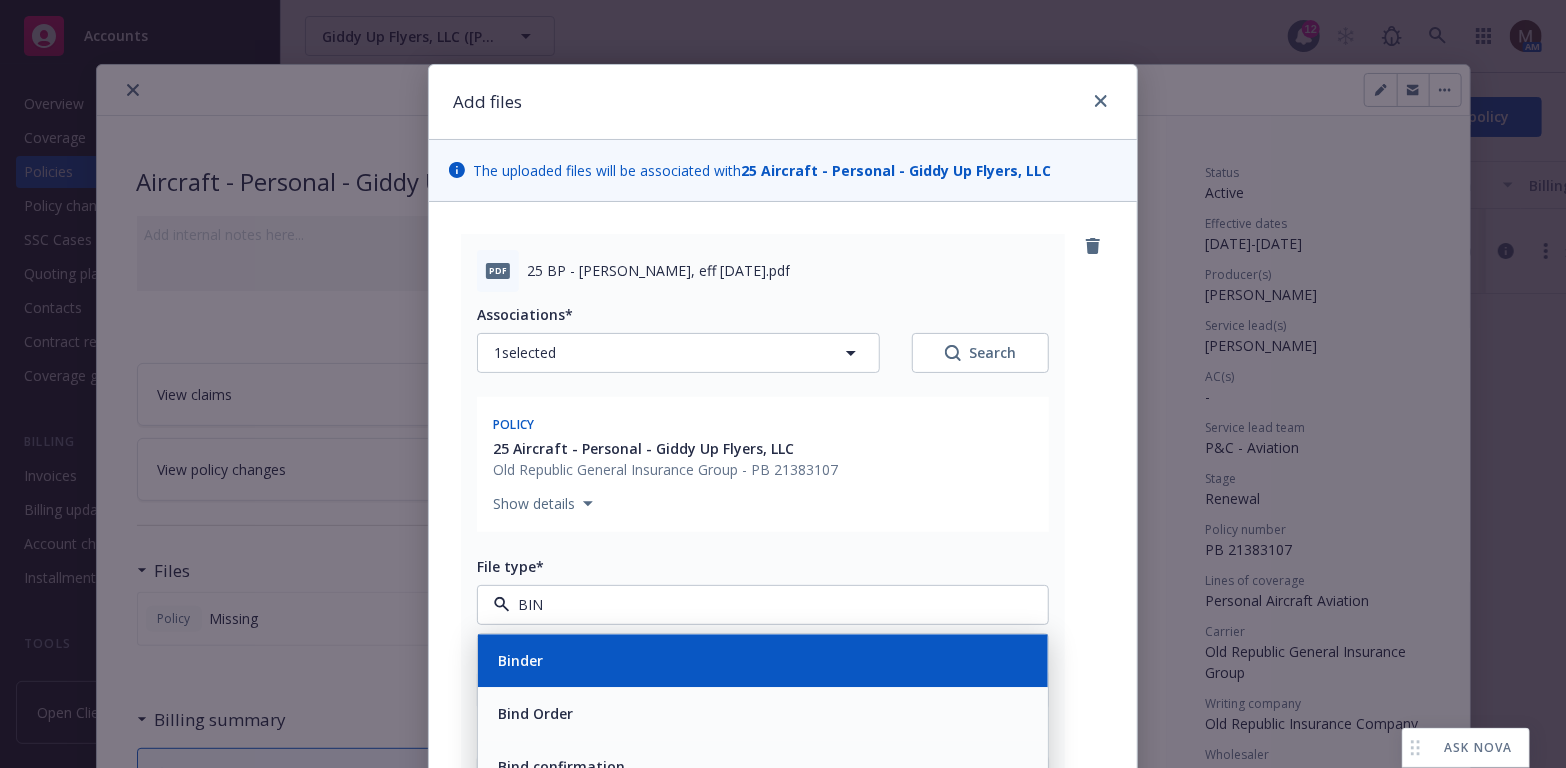 click on "Binder" at bounding box center (763, 660) 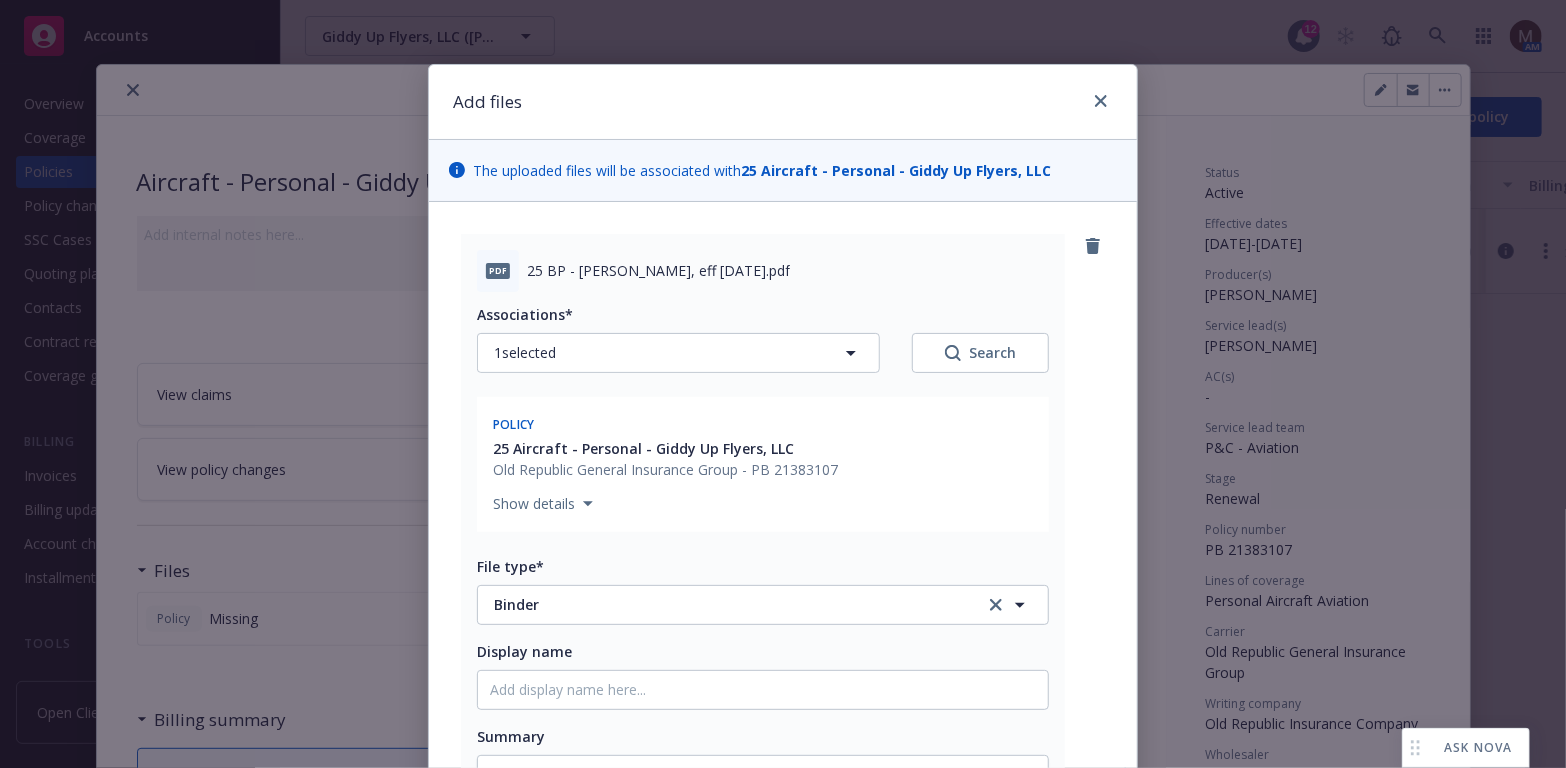 scroll, scrollTop: 100, scrollLeft: 0, axis: vertical 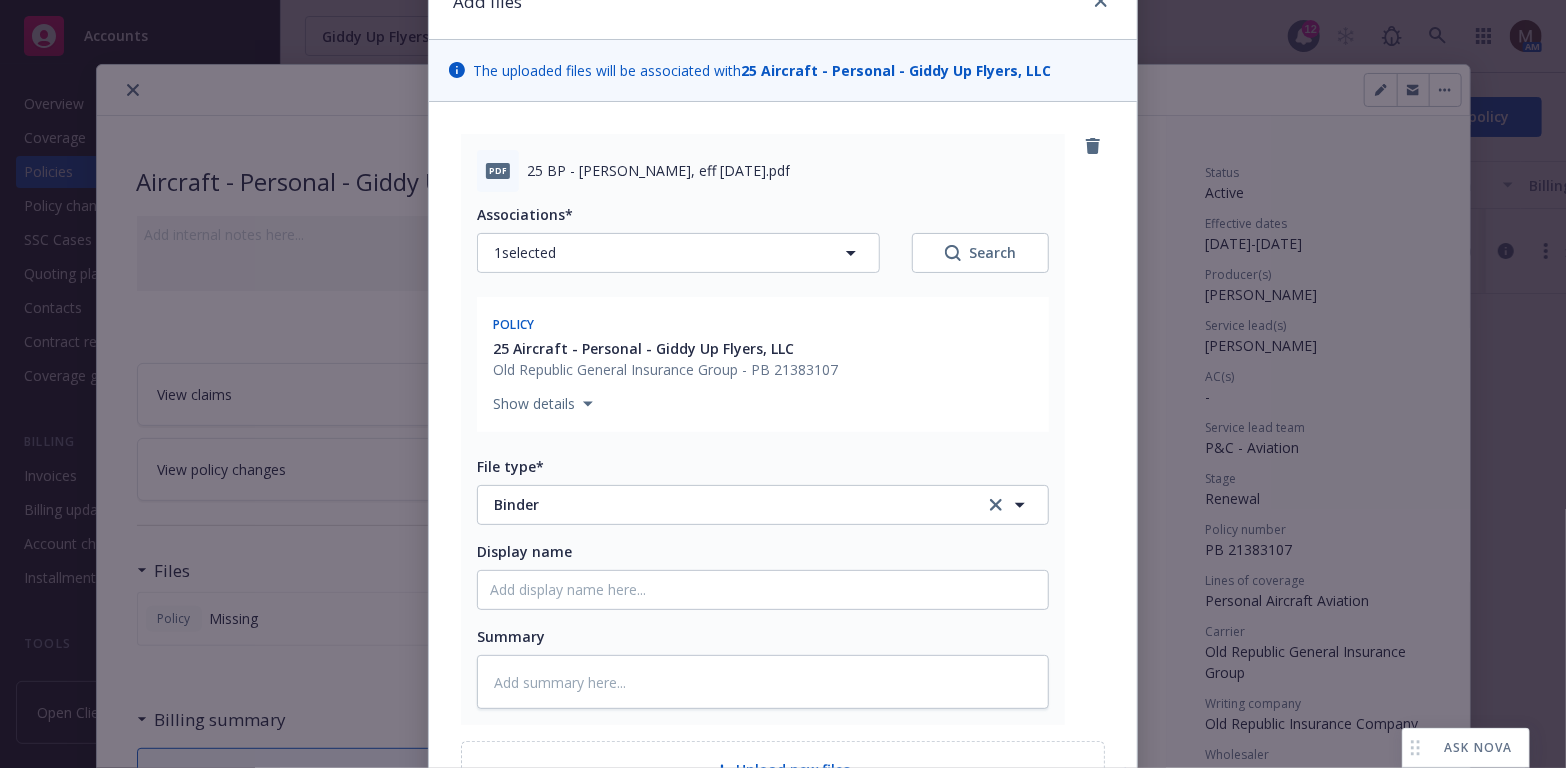 drag, startPoint x: 794, startPoint y: 171, endPoint x: 468, endPoint y: 162, distance: 326.1242 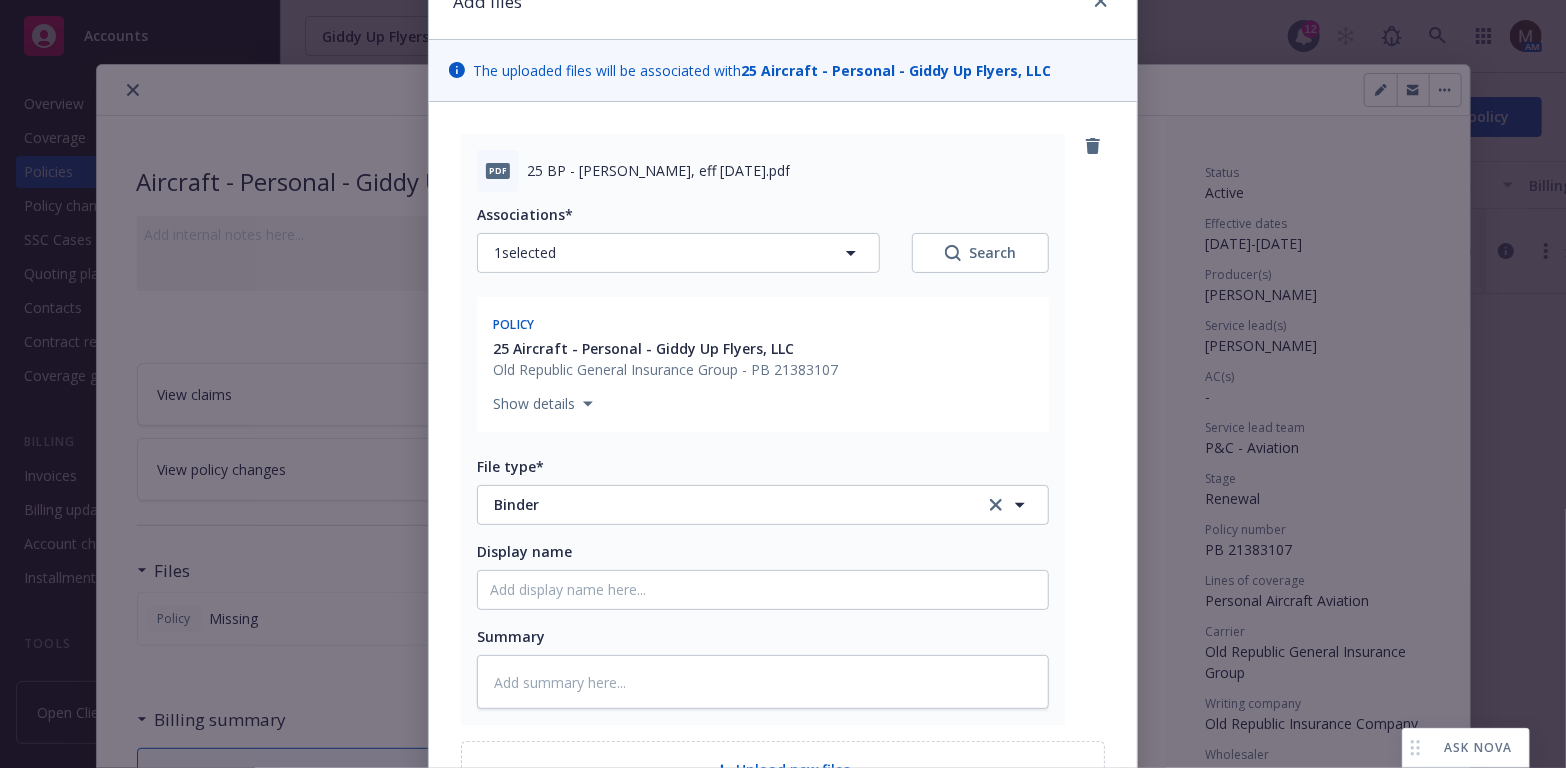 copy on "pdf 25 BP - ORA Binder, eff 07.11.2025.pdf" 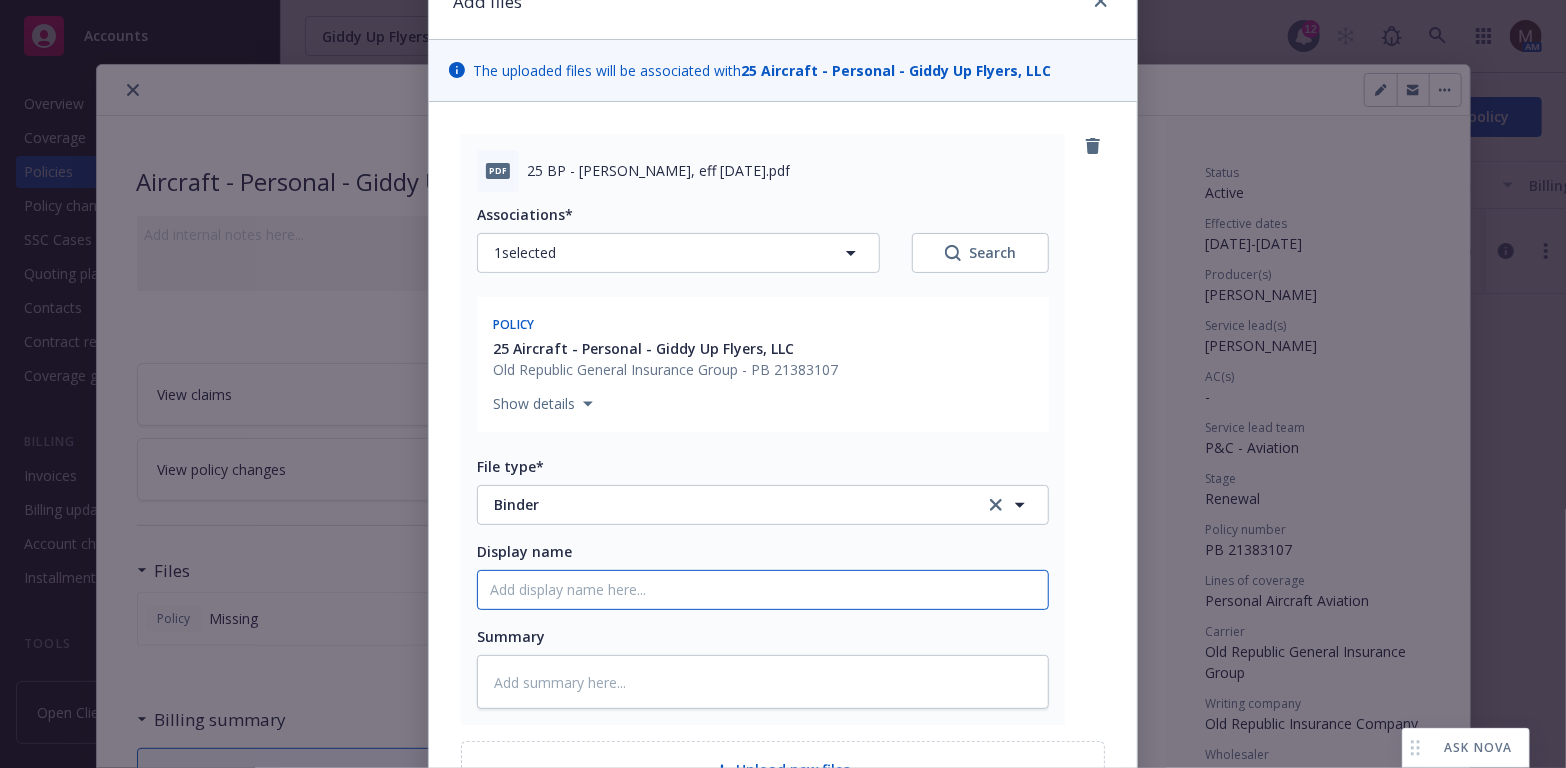 click on "Display name" at bounding box center (763, 590) 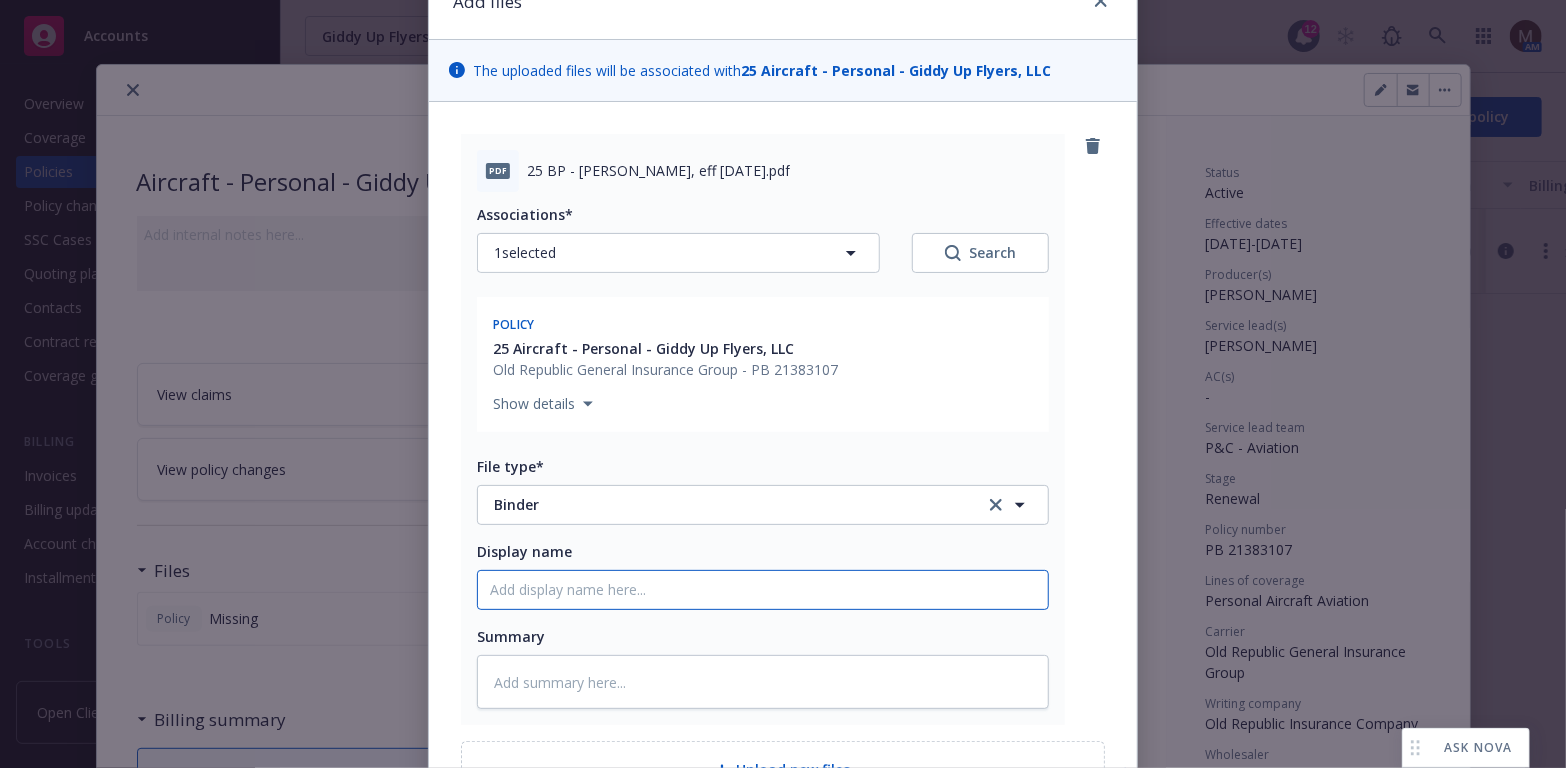 paste on "pdf 25 BP - ORA Binder, eff 07.11.2025.pdf" 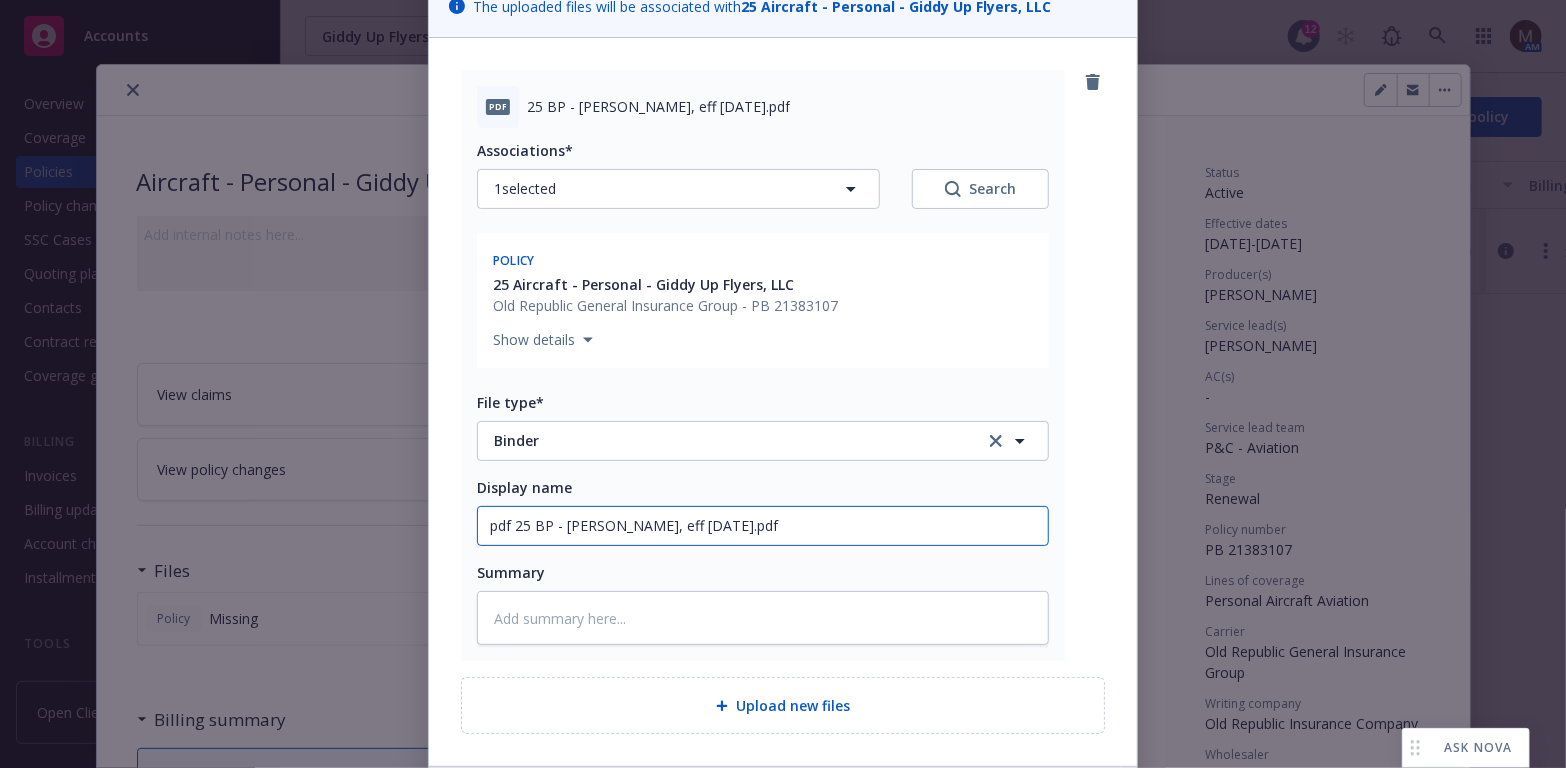 scroll, scrollTop: 200, scrollLeft: 0, axis: vertical 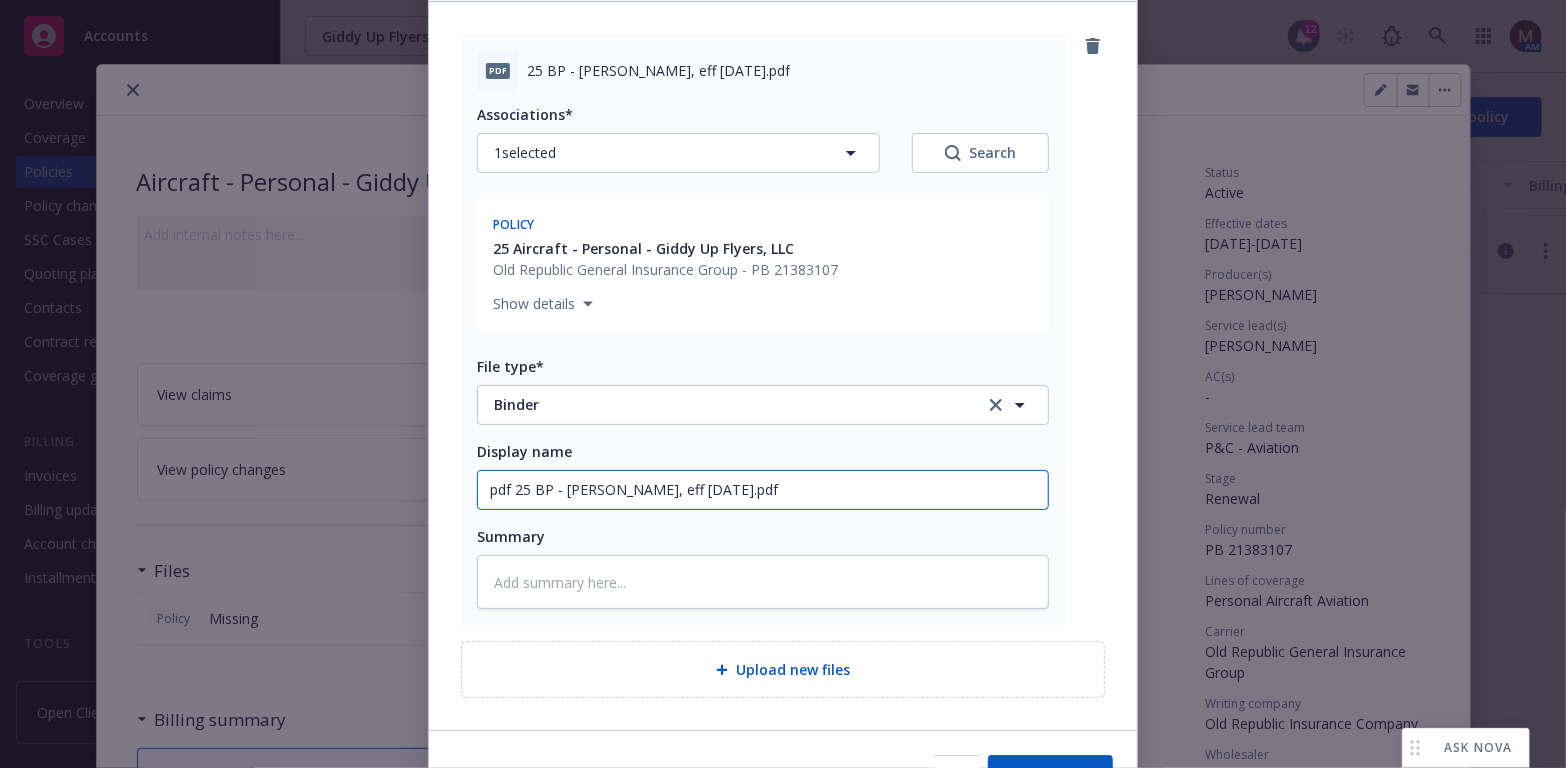 type on "pdf 25 BP - ORA Binder, eff 07.11.2025.pdf" 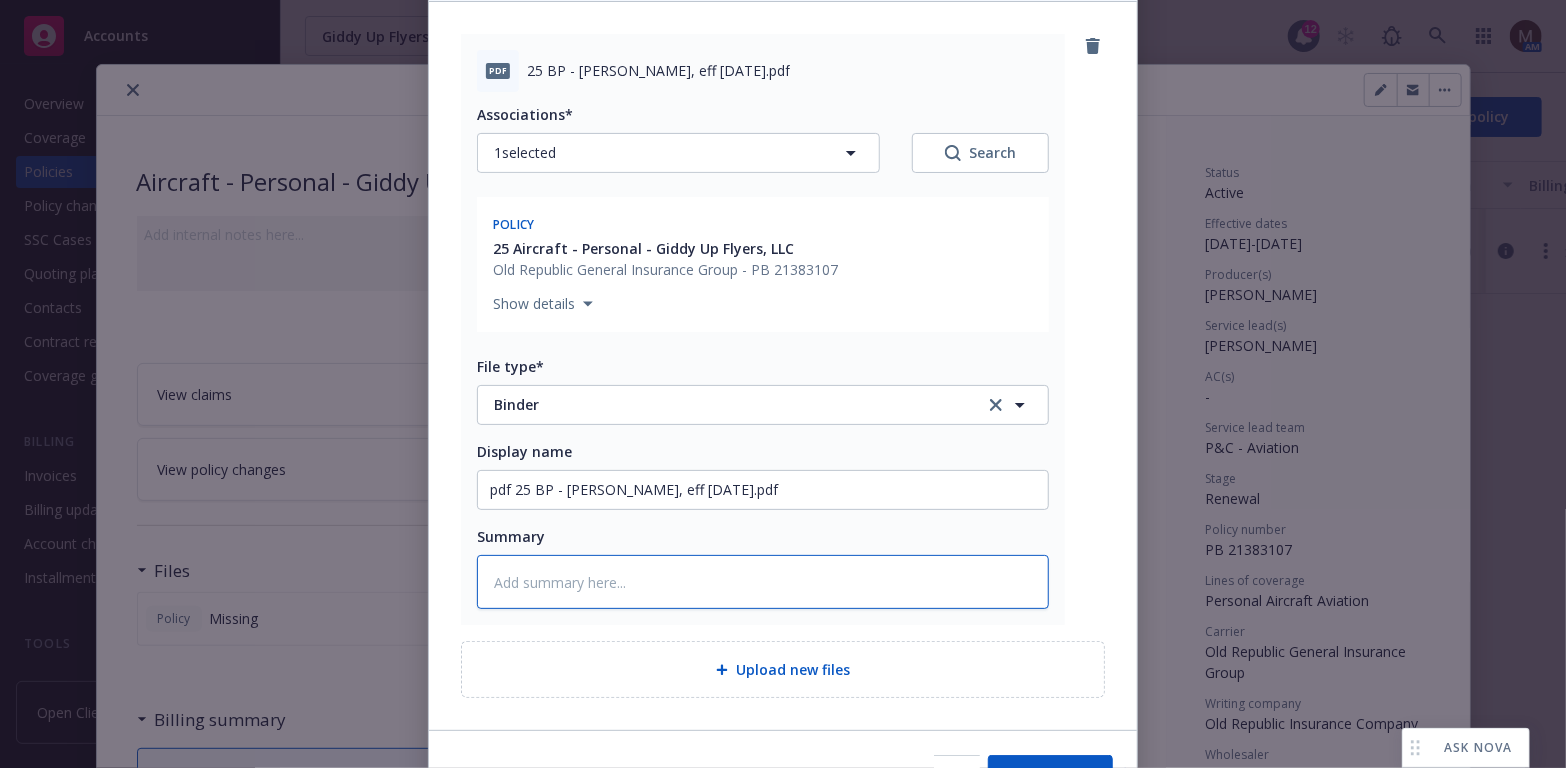 click at bounding box center (763, 582) 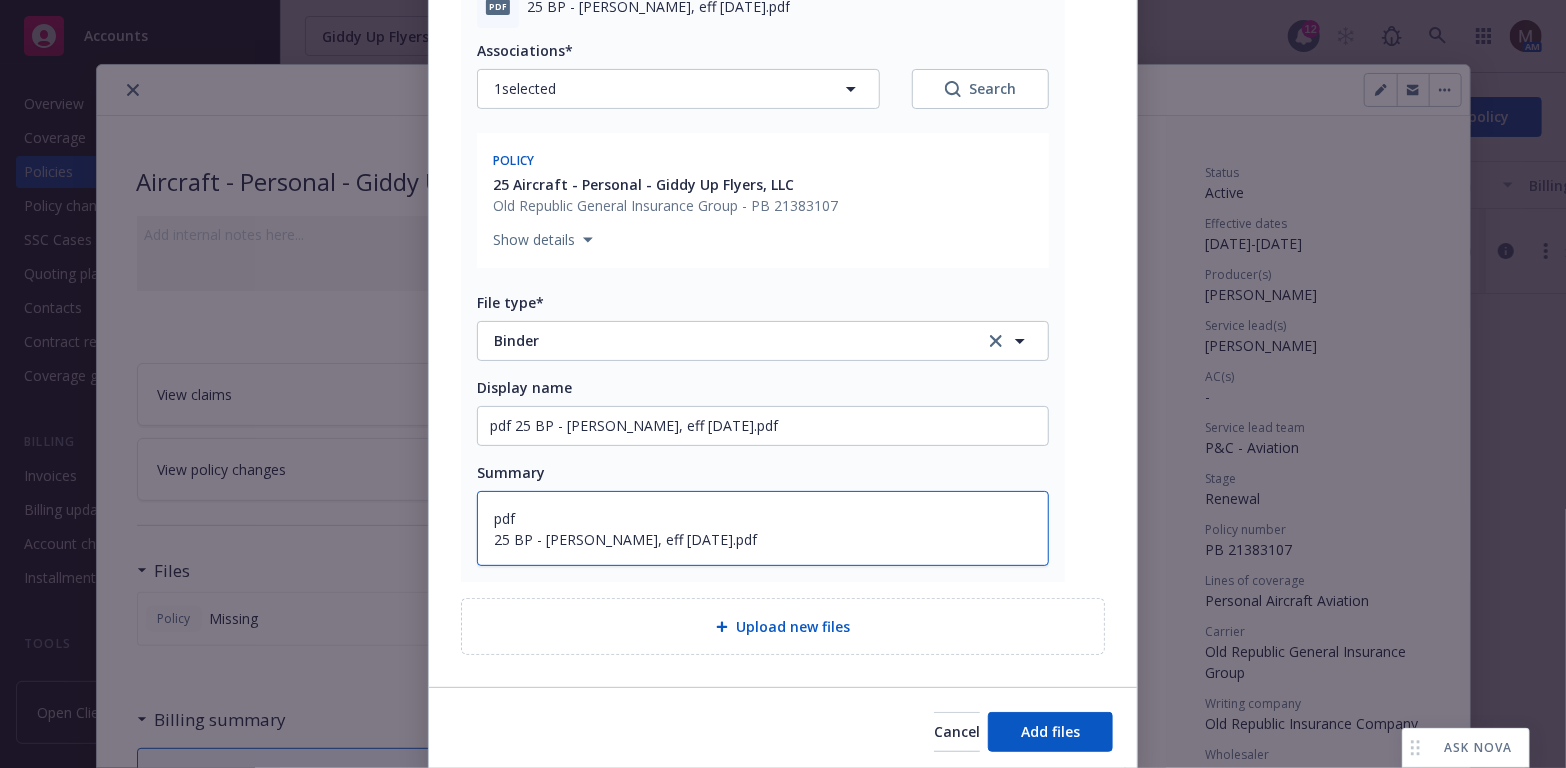 scroll, scrollTop: 300, scrollLeft: 0, axis: vertical 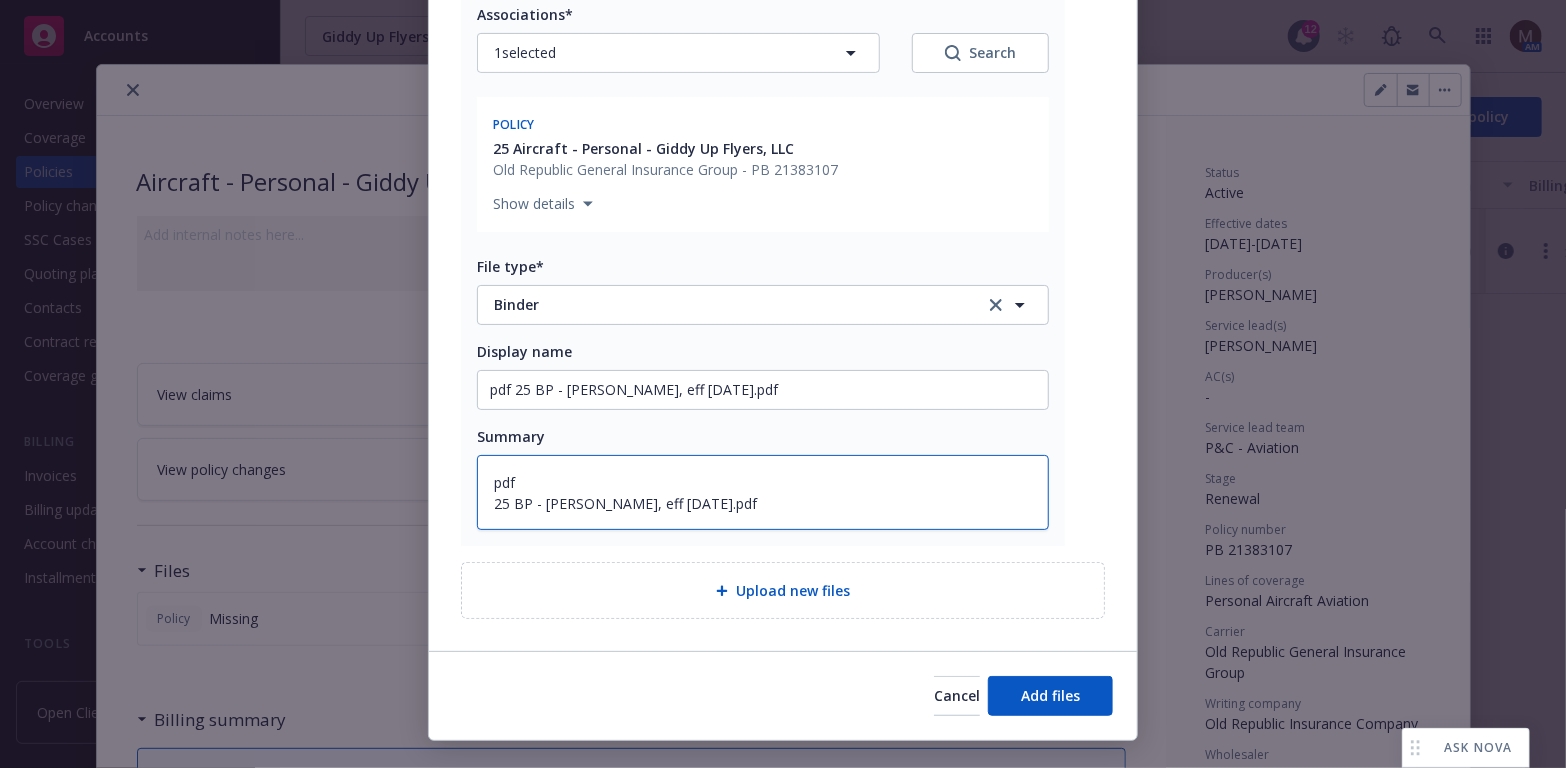 type on "pdf
25 BP - ORA Binder, eff 07.11.2025.pdf" 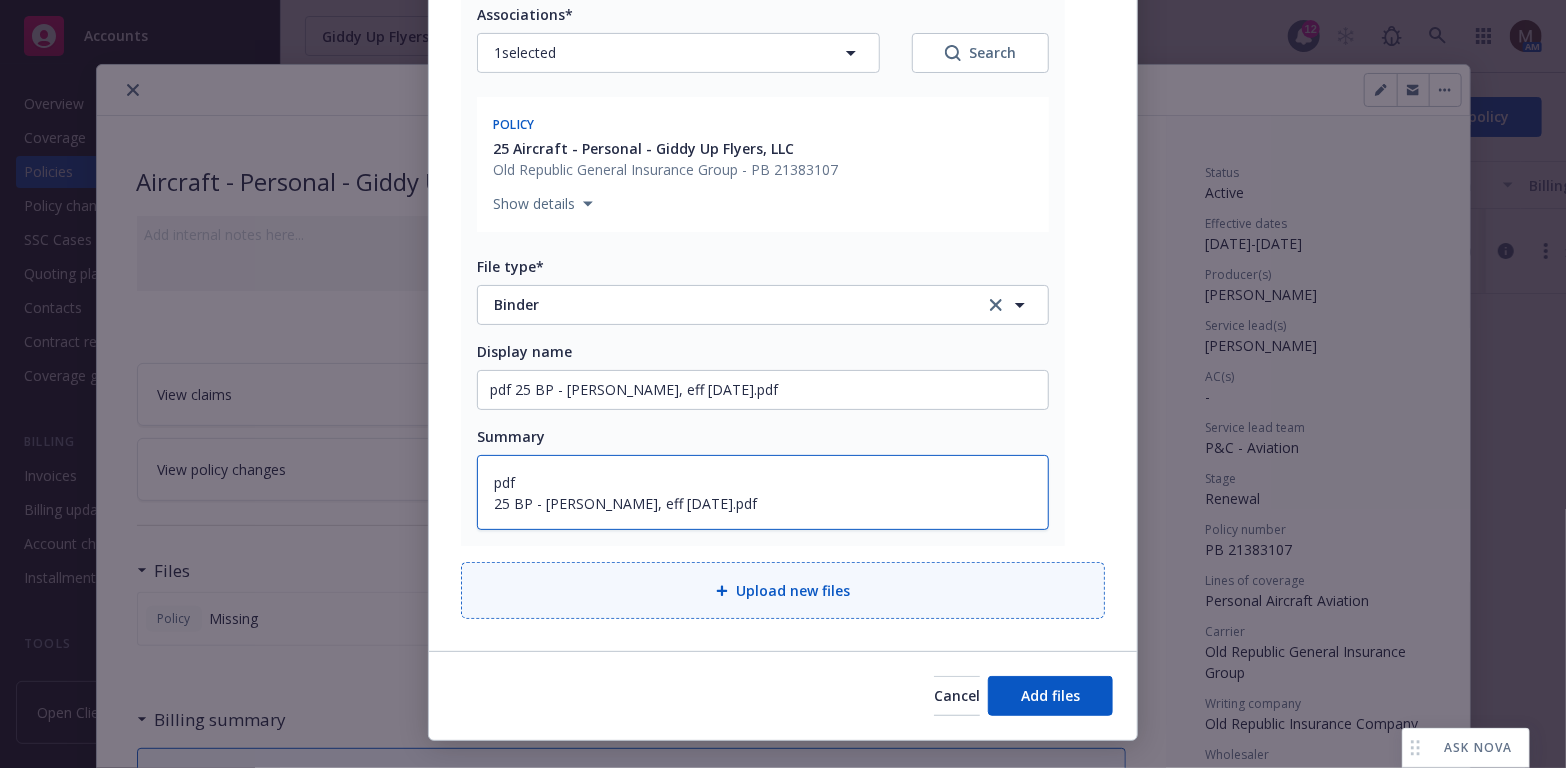type on "x" 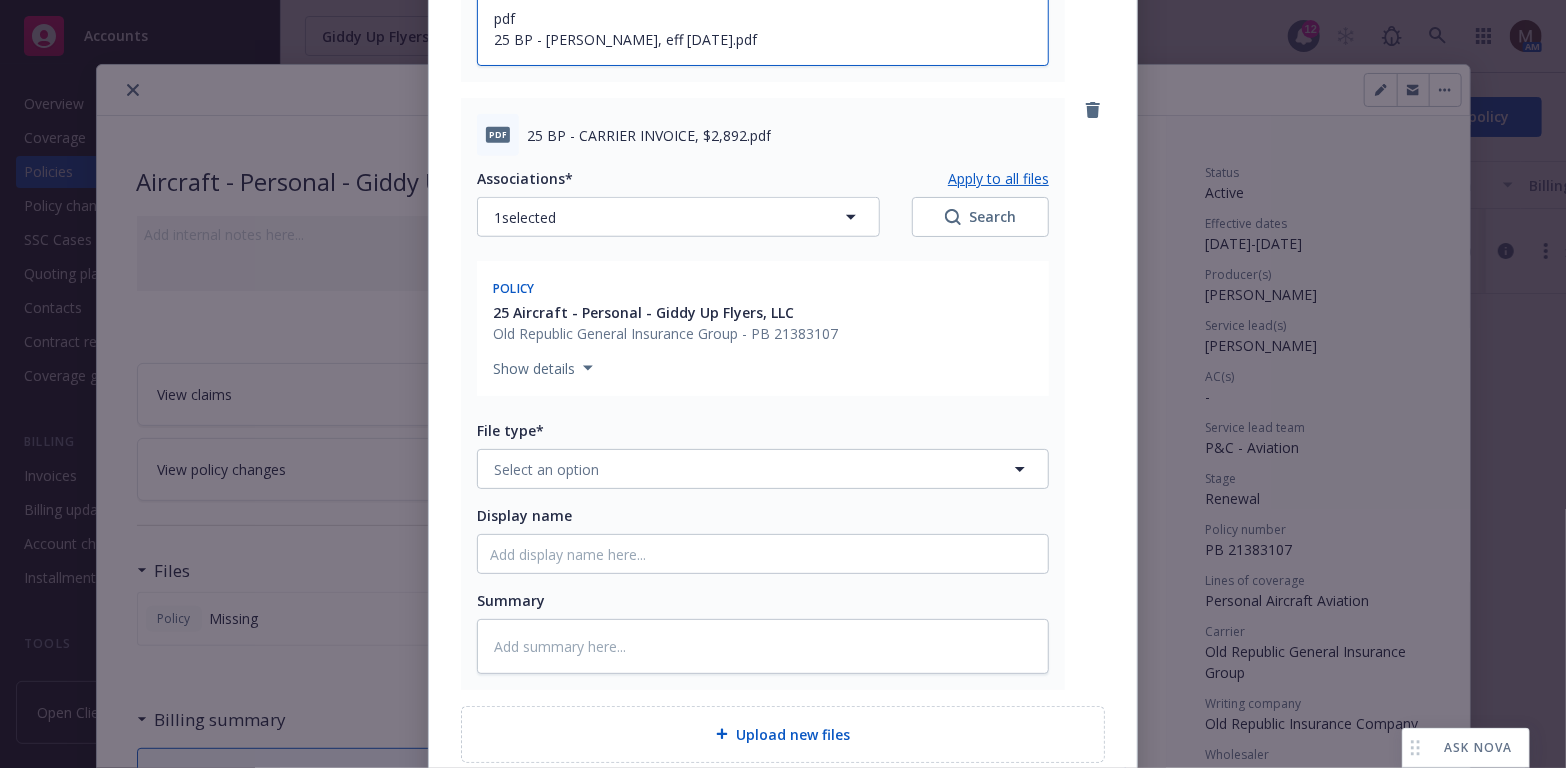 scroll, scrollTop: 800, scrollLeft: 0, axis: vertical 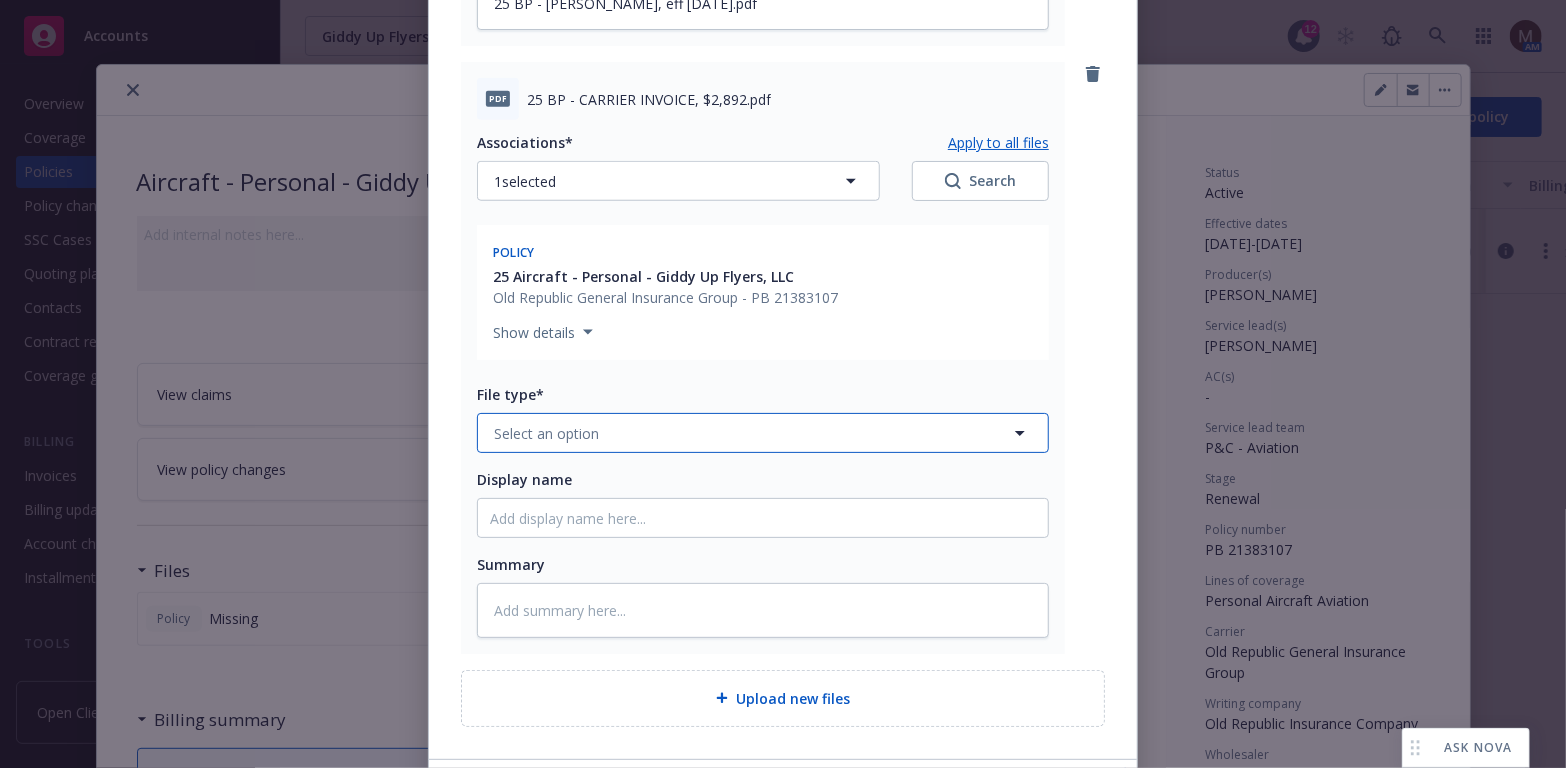 click 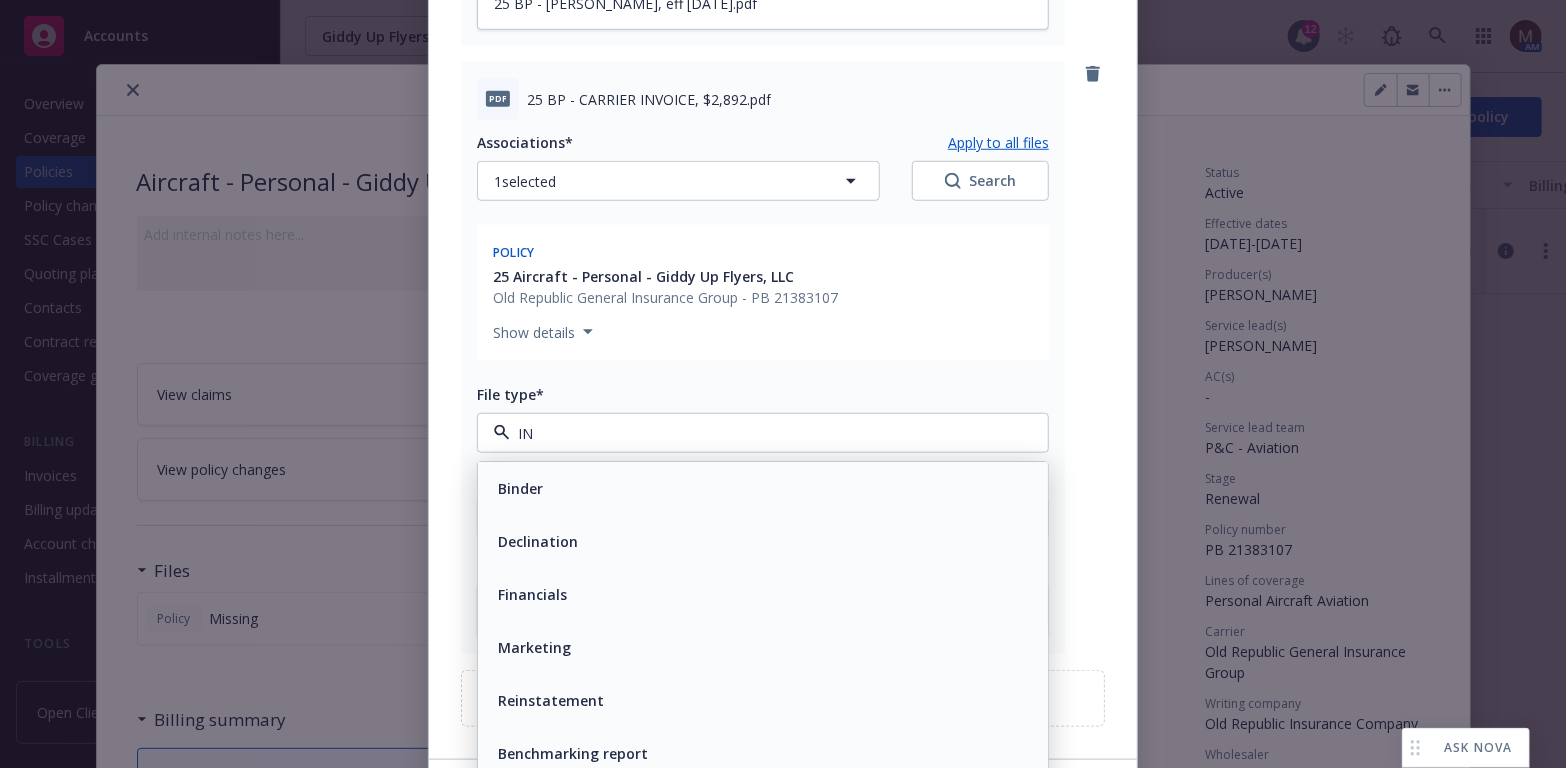 type on "INV" 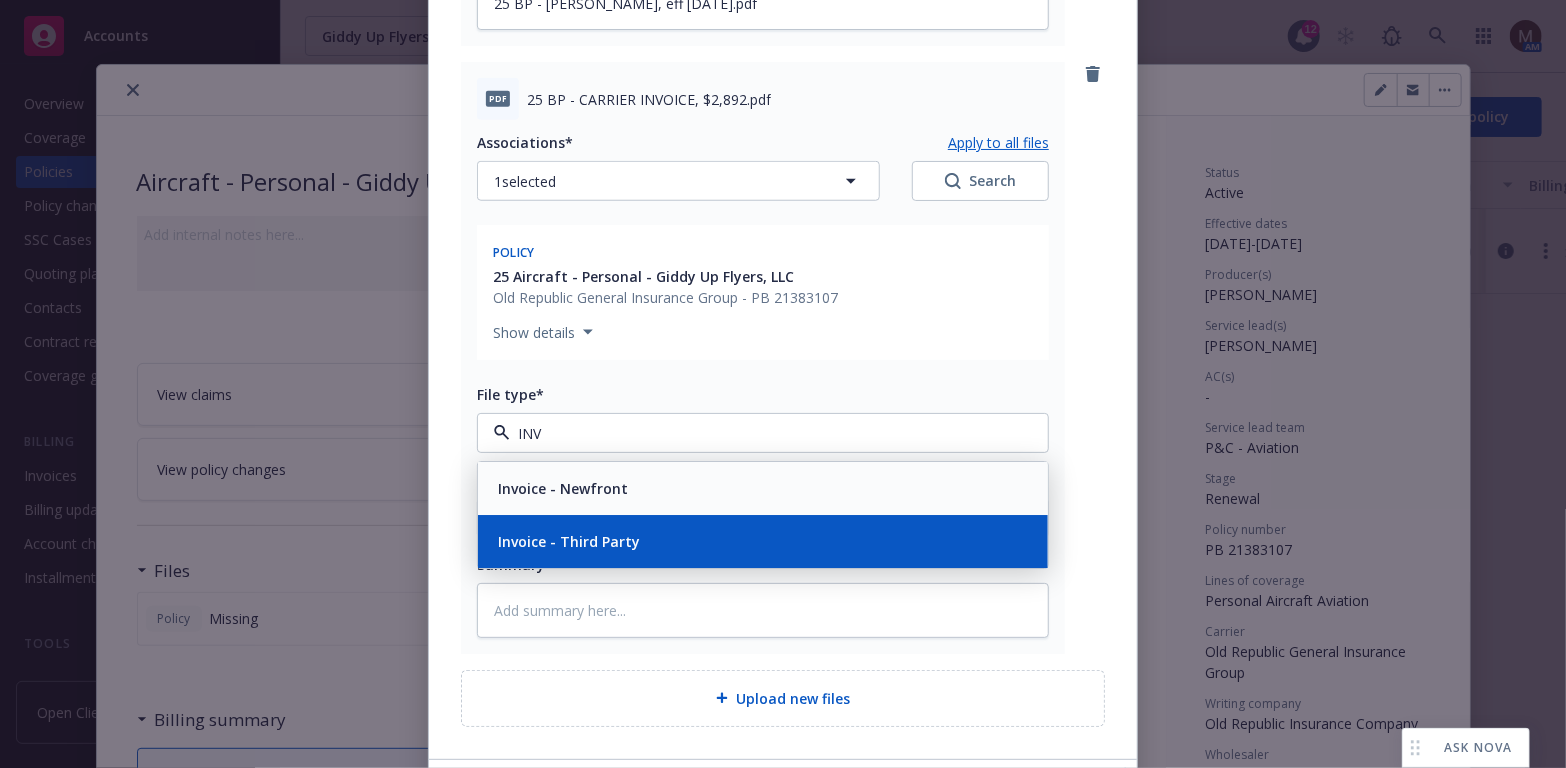 drag, startPoint x: 677, startPoint y: 544, endPoint x: 692, endPoint y: 517, distance: 30.88689 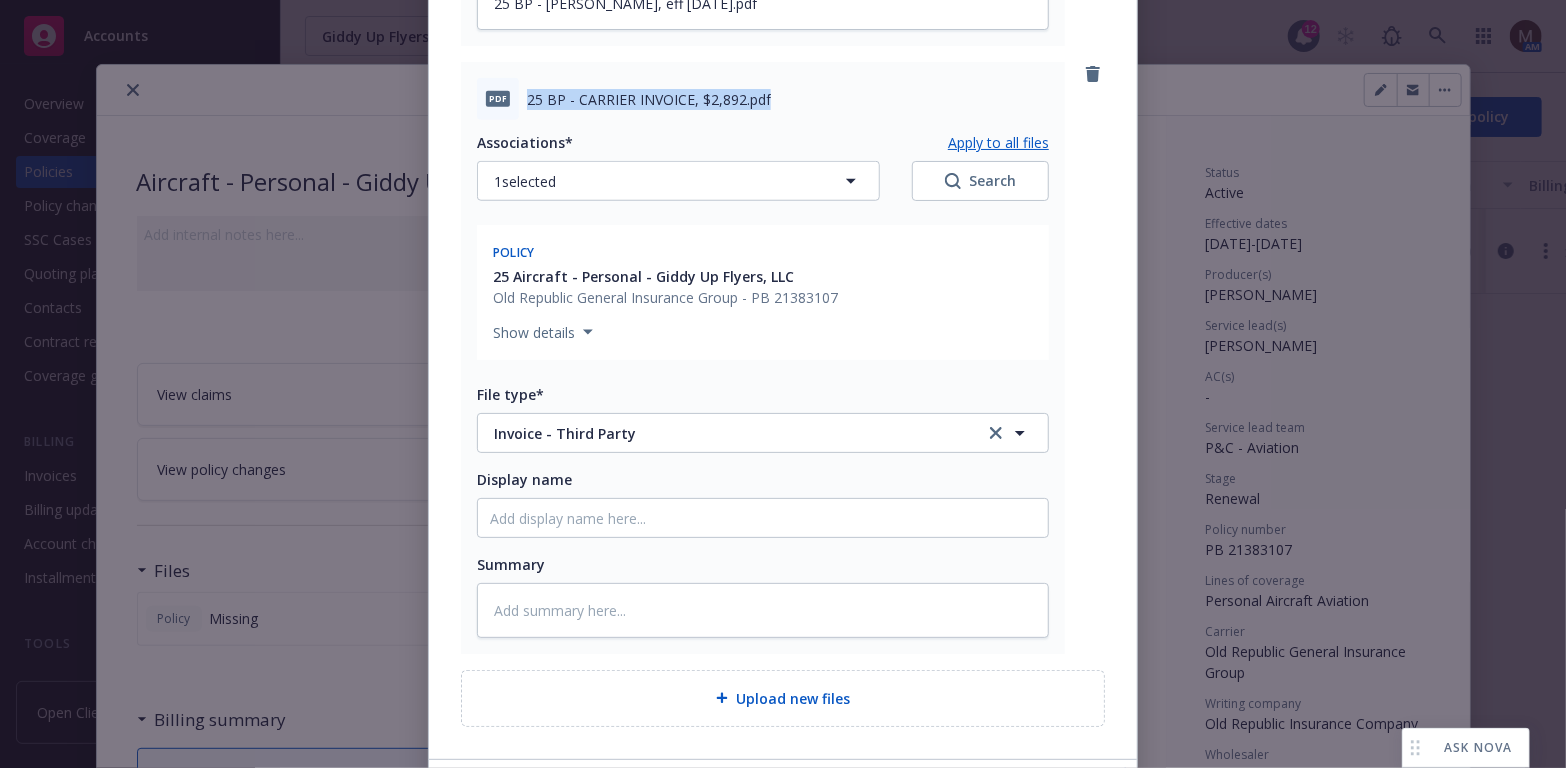drag, startPoint x: 804, startPoint y: 113, endPoint x: 523, endPoint y: 102, distance: 281.2152 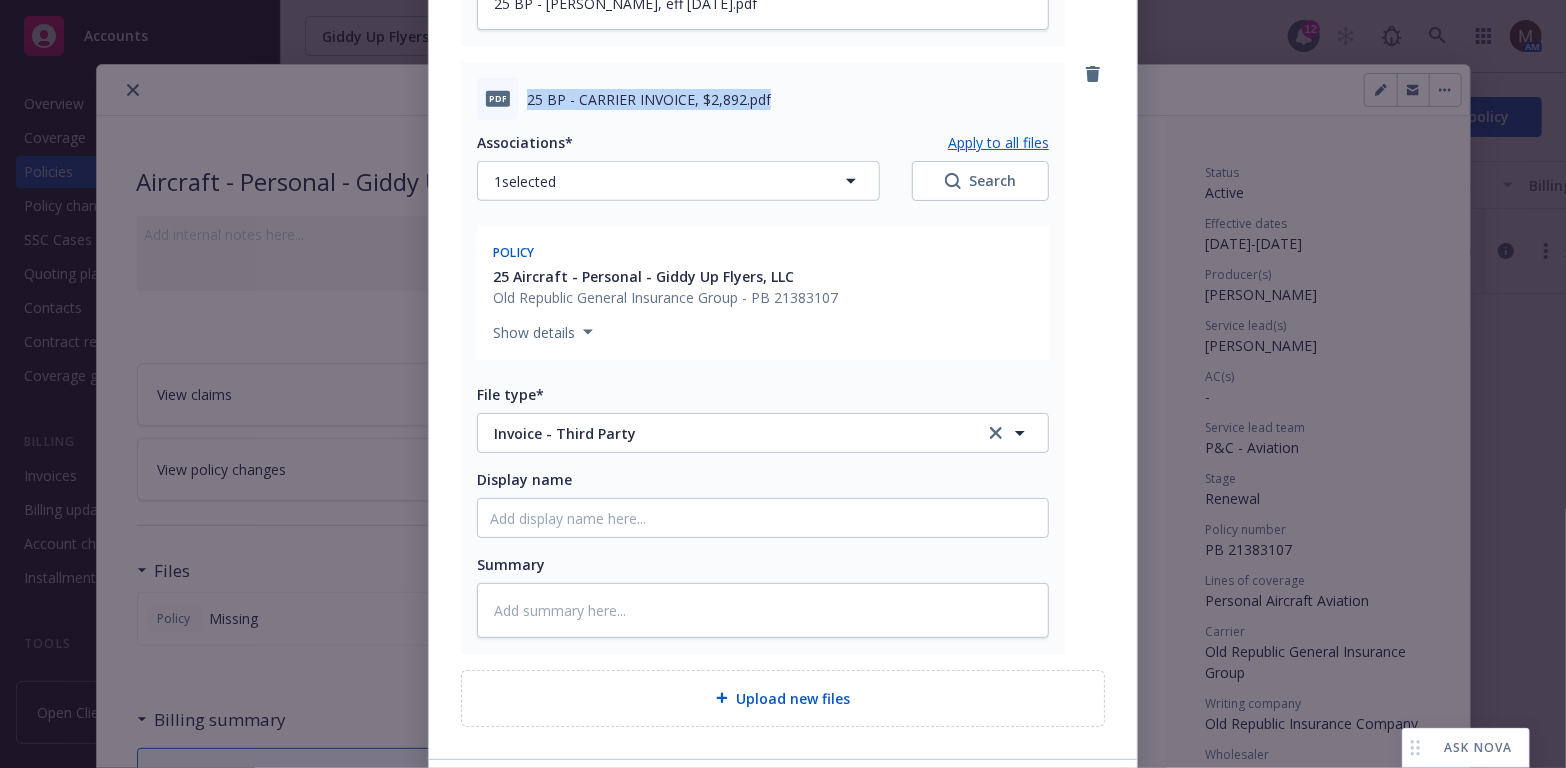 click on "pdf 25 BP - CARRIER INVOICE, $2,892.pdf" at bounding box center (763, 99) 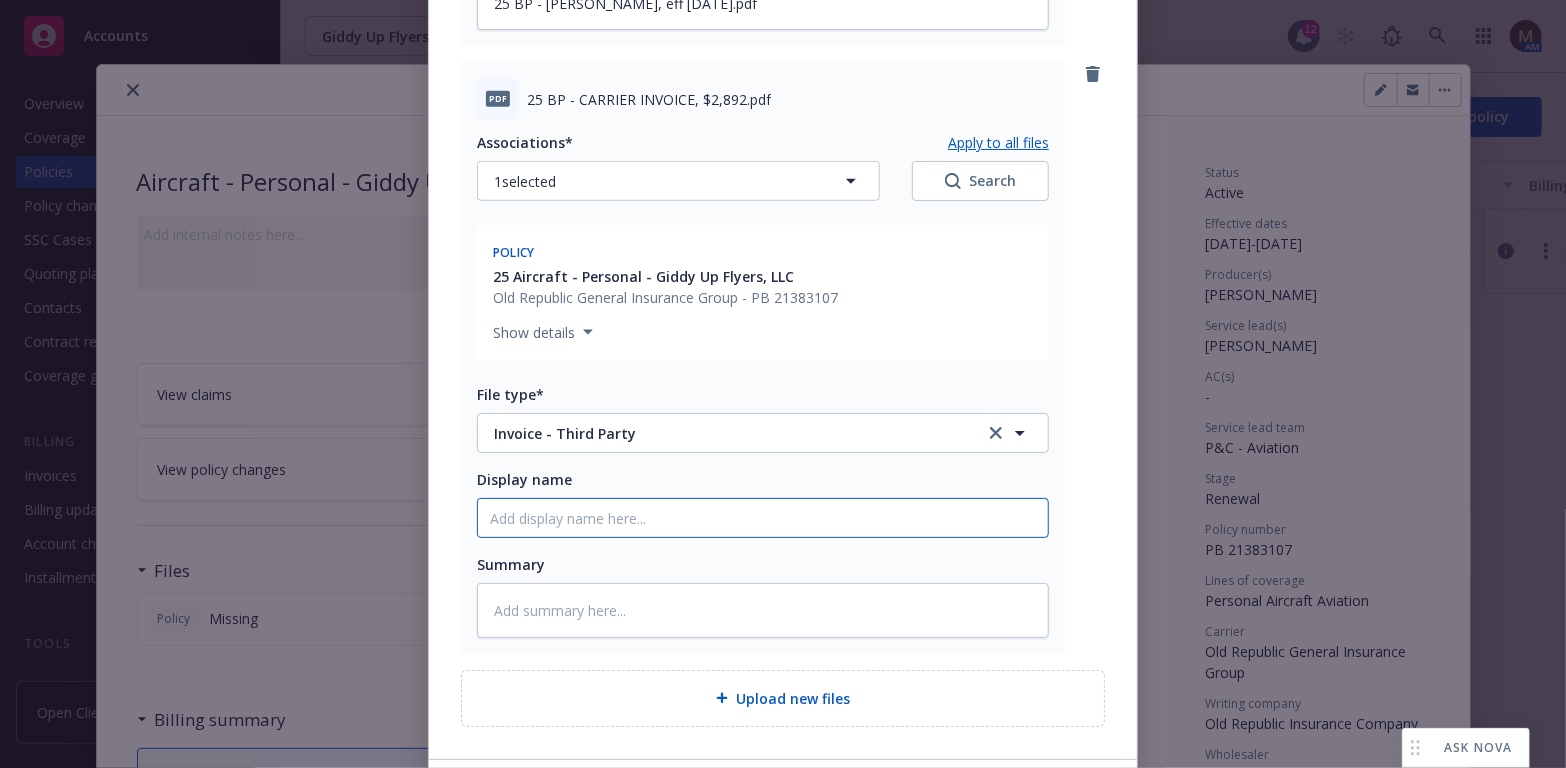 click on "Display name" at bounding box center [763, -110] 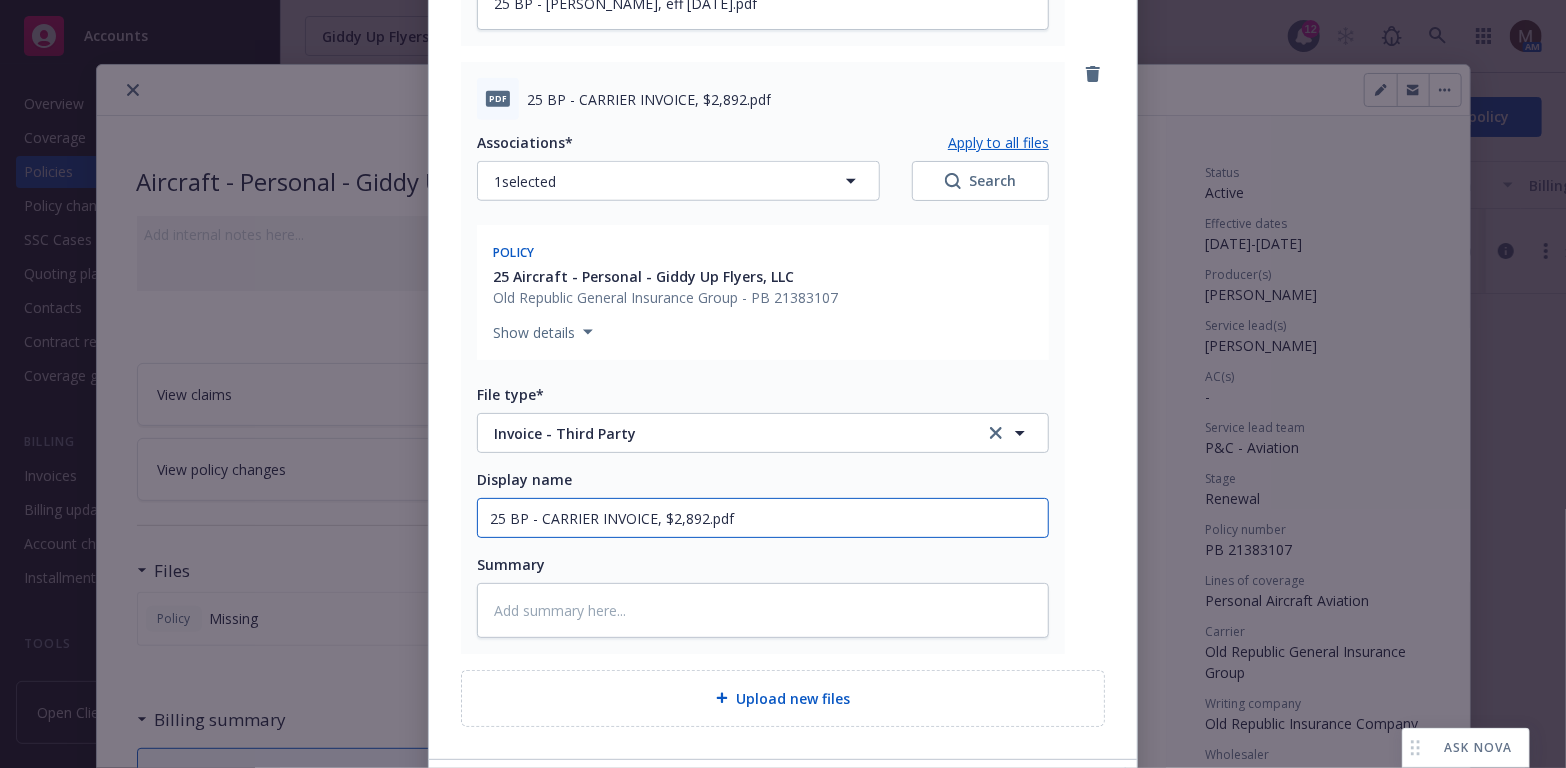 type on "25 BP - CARRIER INVOICE, $2,892.pdf" 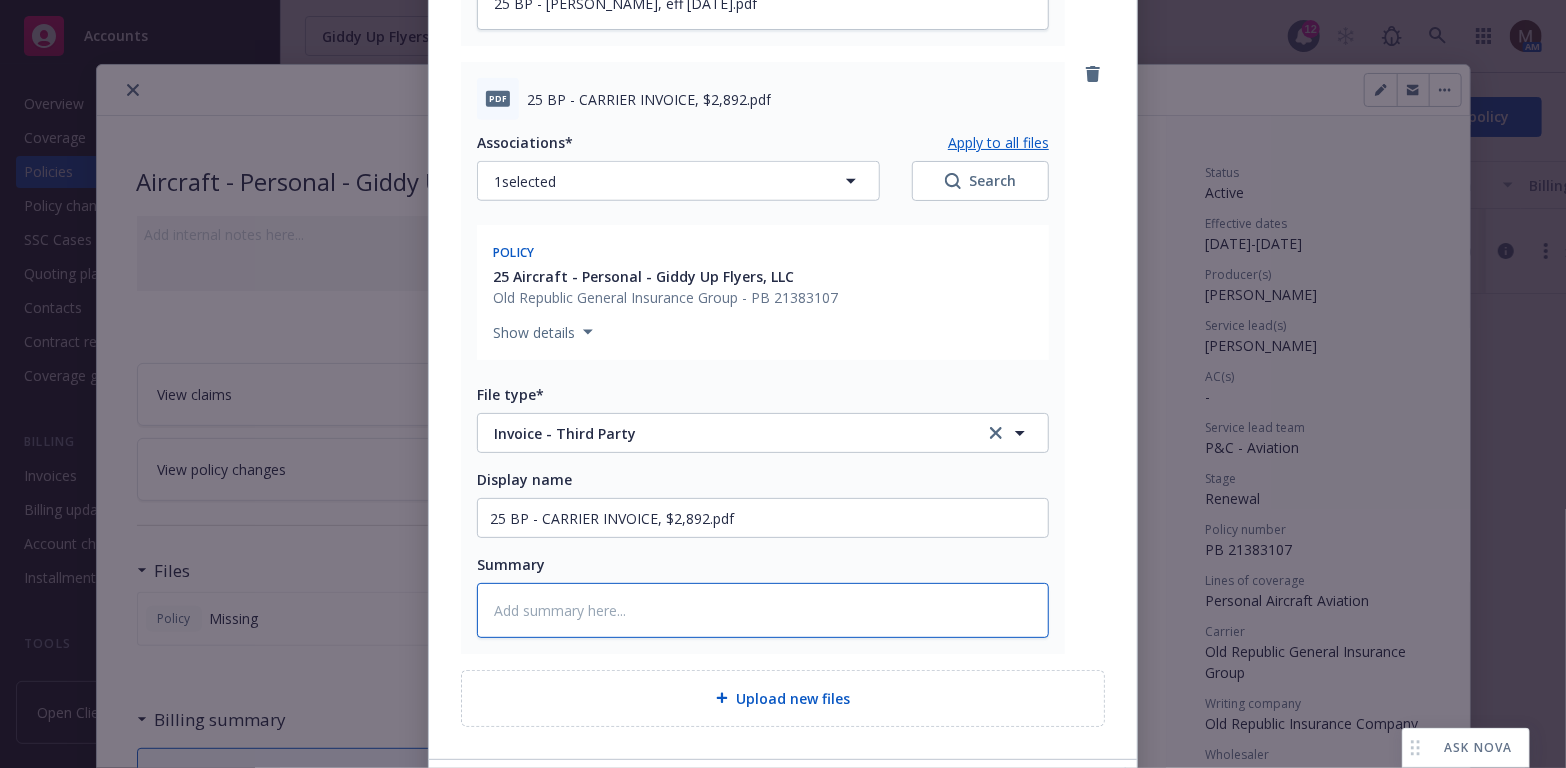 click at bounding box center (763, 610) 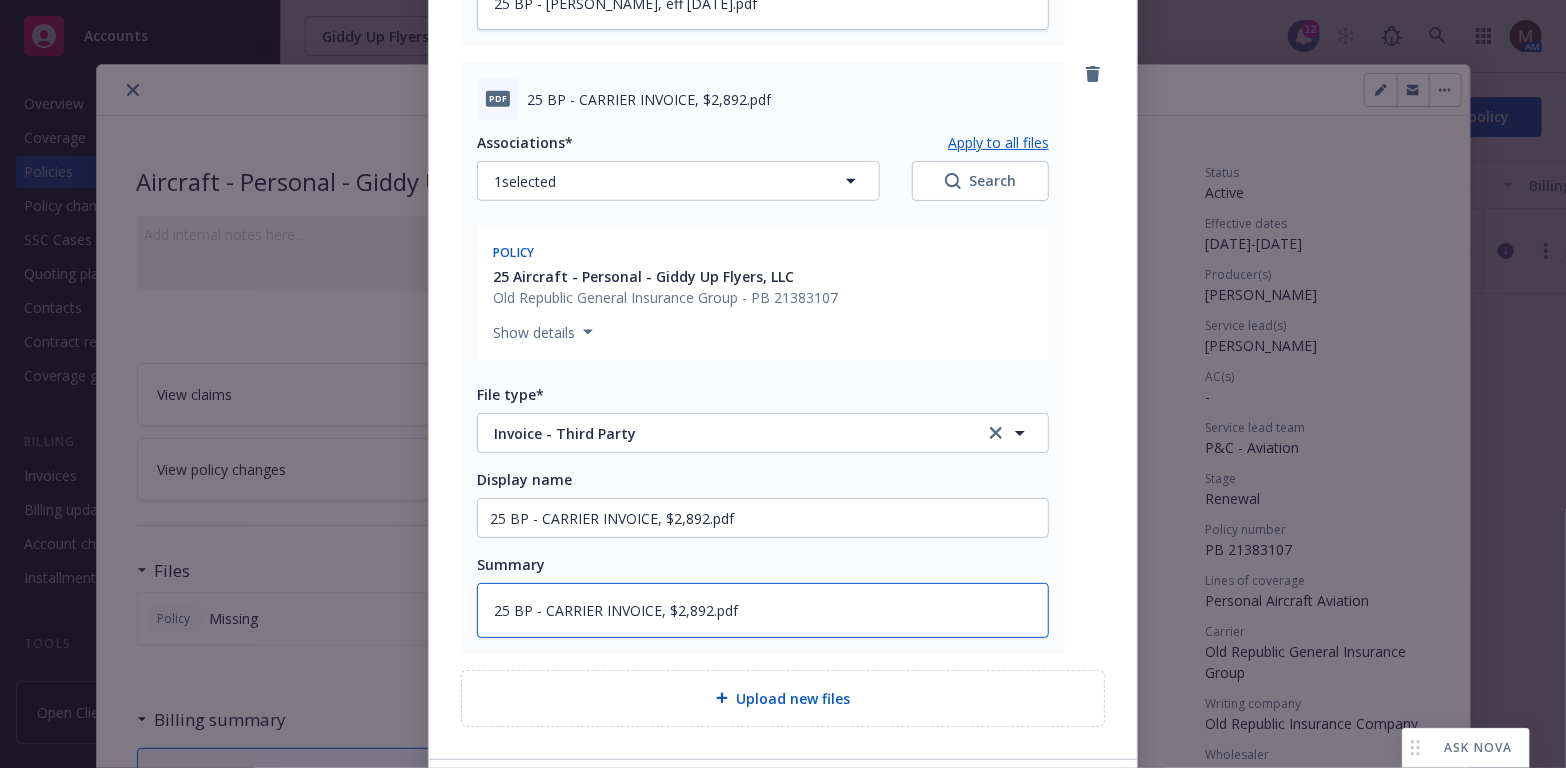 scroll, scrollTop: 900, scrollLeft: 0, axis: vertical 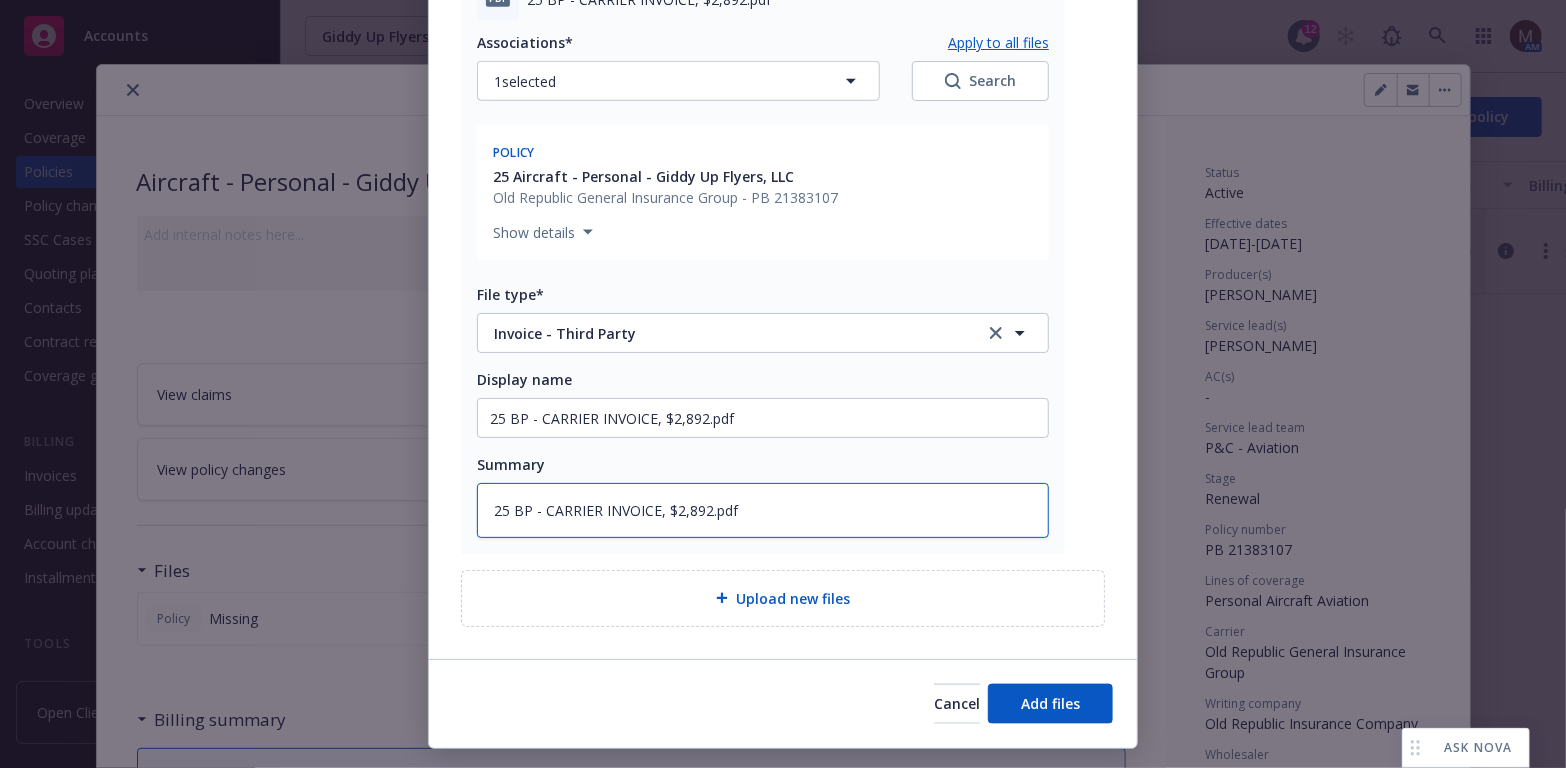 type on "25 BP - CARRIER INVOICE, $2,892.pdf" 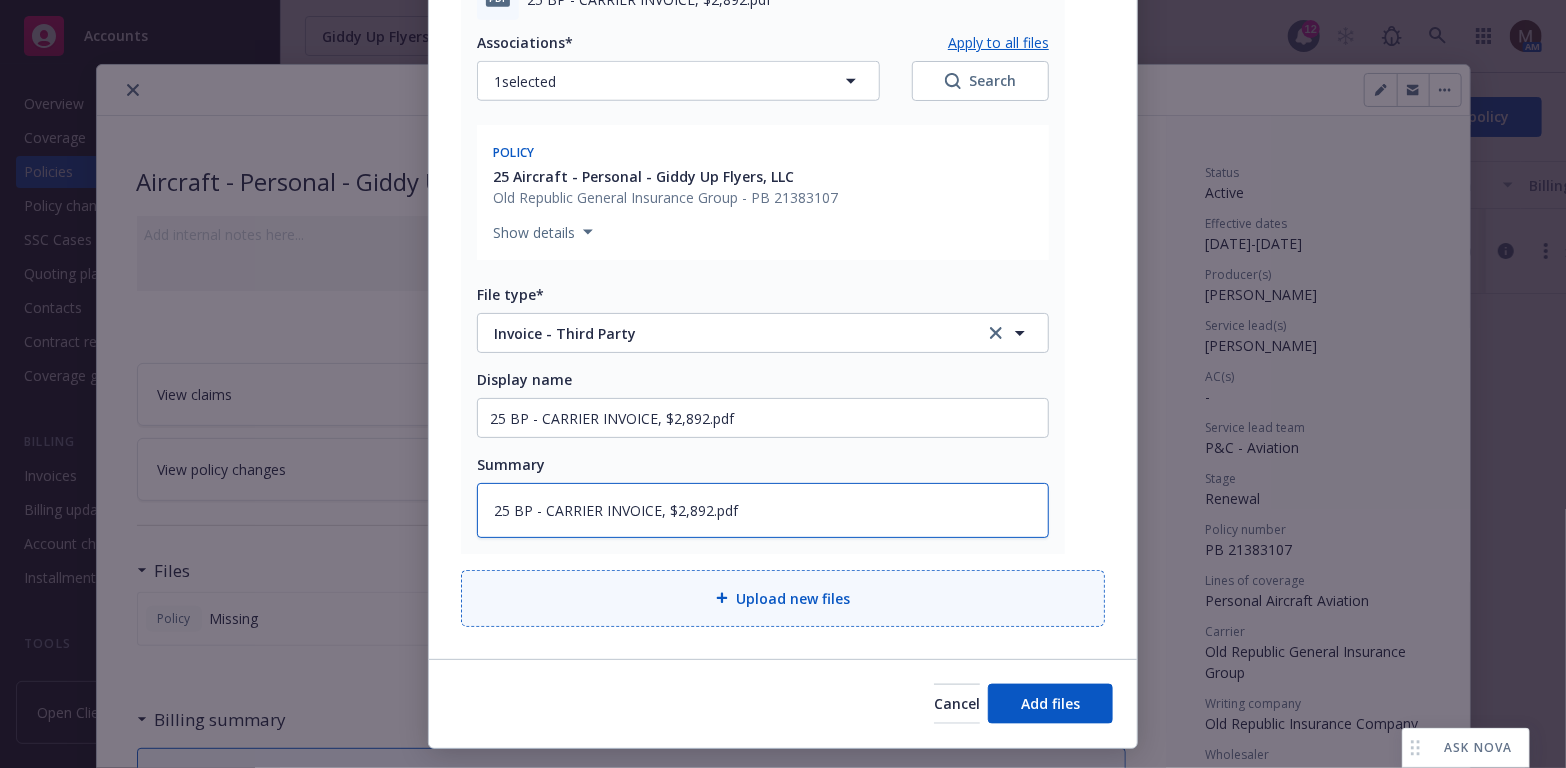 type on "x" 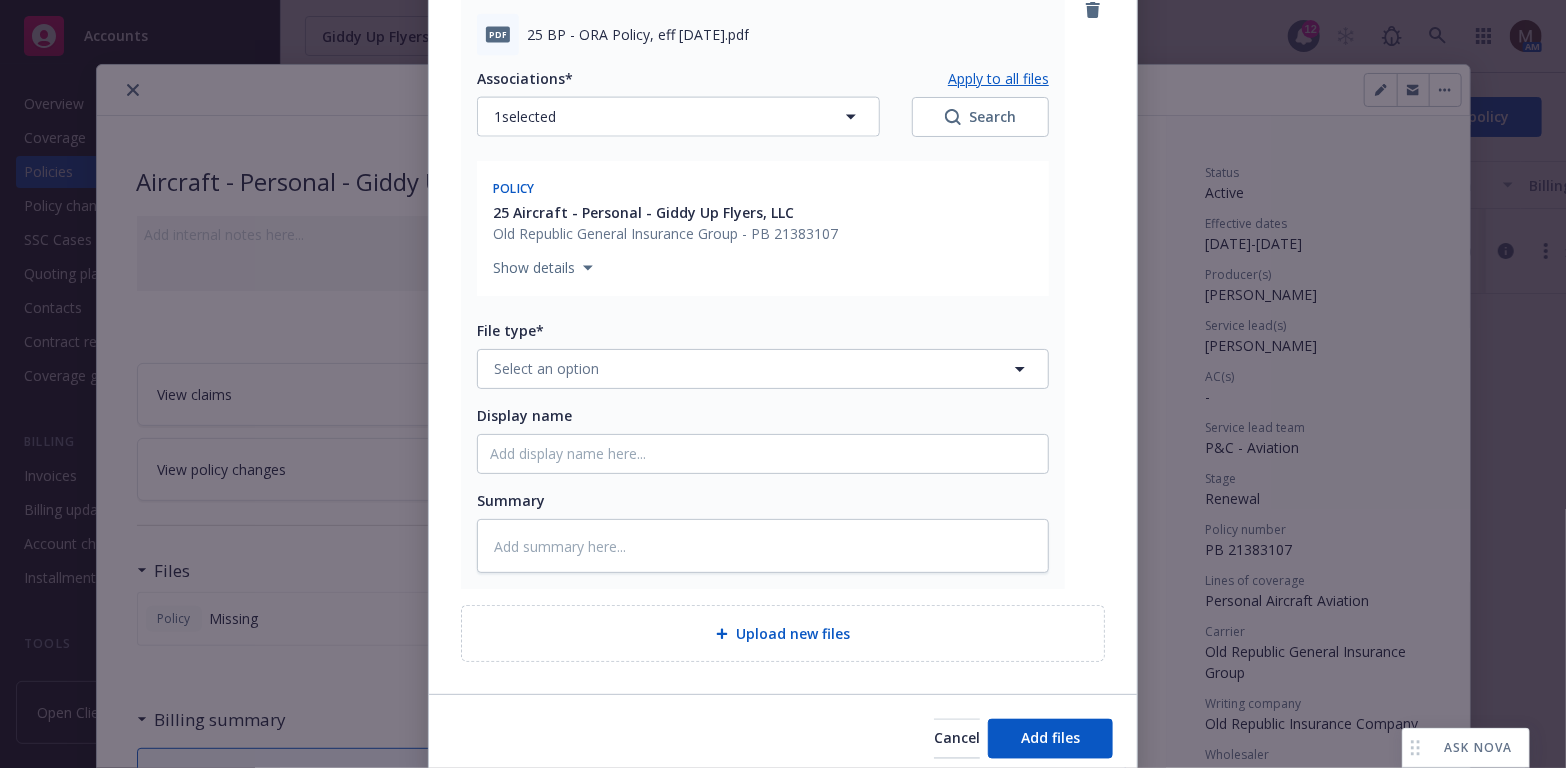 scroll, scrollTop: 1500, scrollLeft: 0, axis: vertical 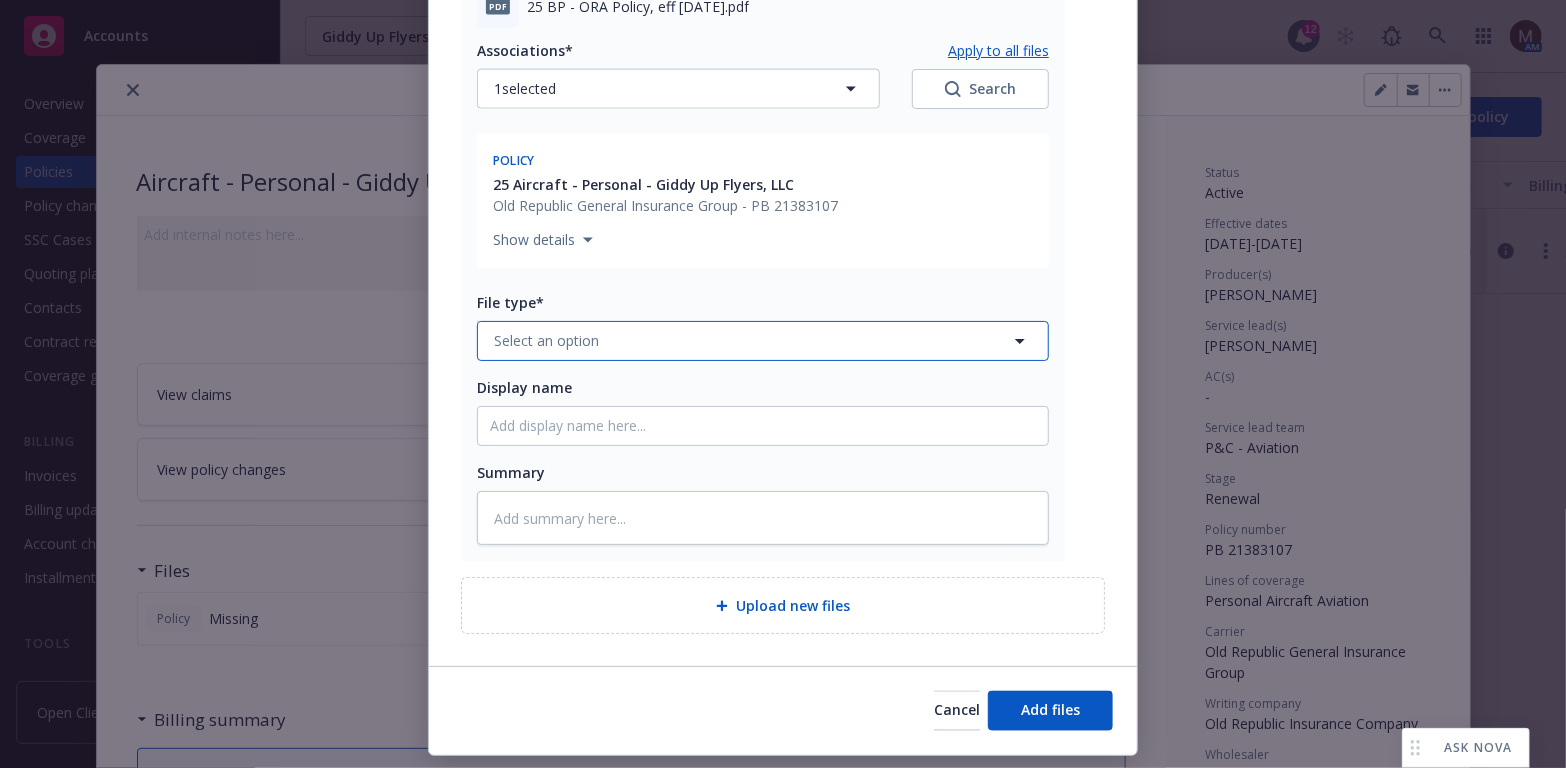 click 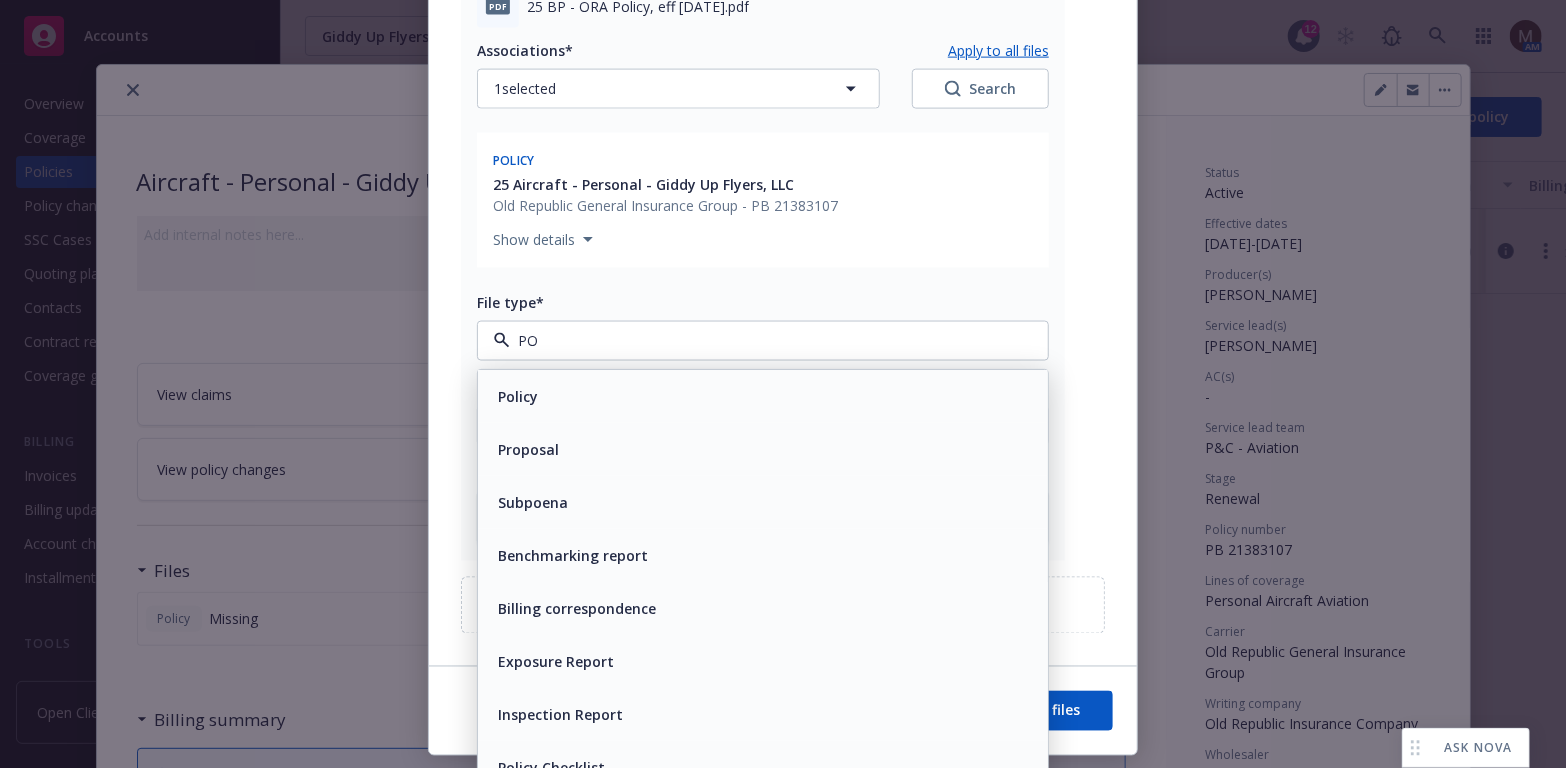 type on "POL" 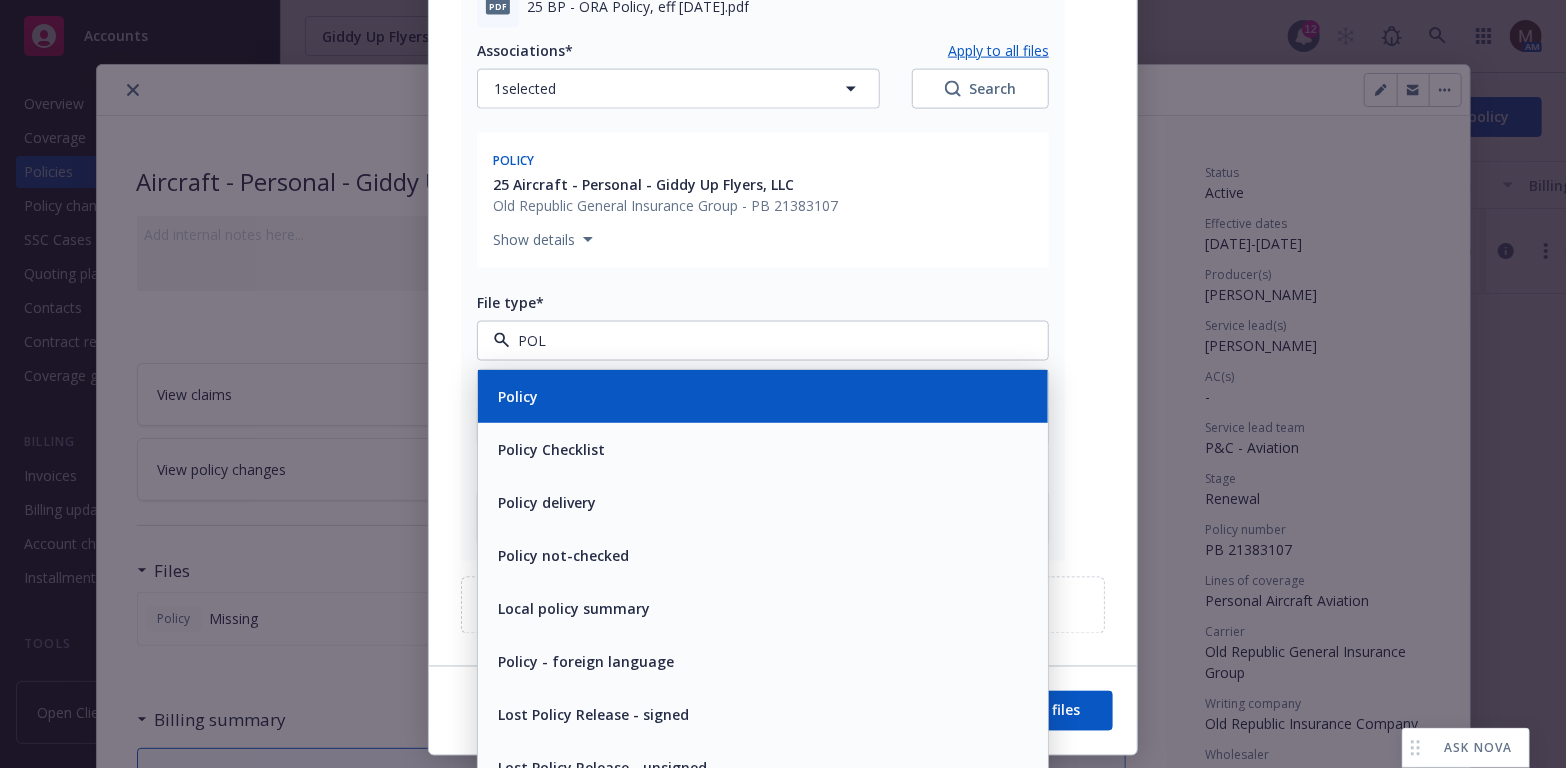 click on "Policy" at bounding box center (763, 396) 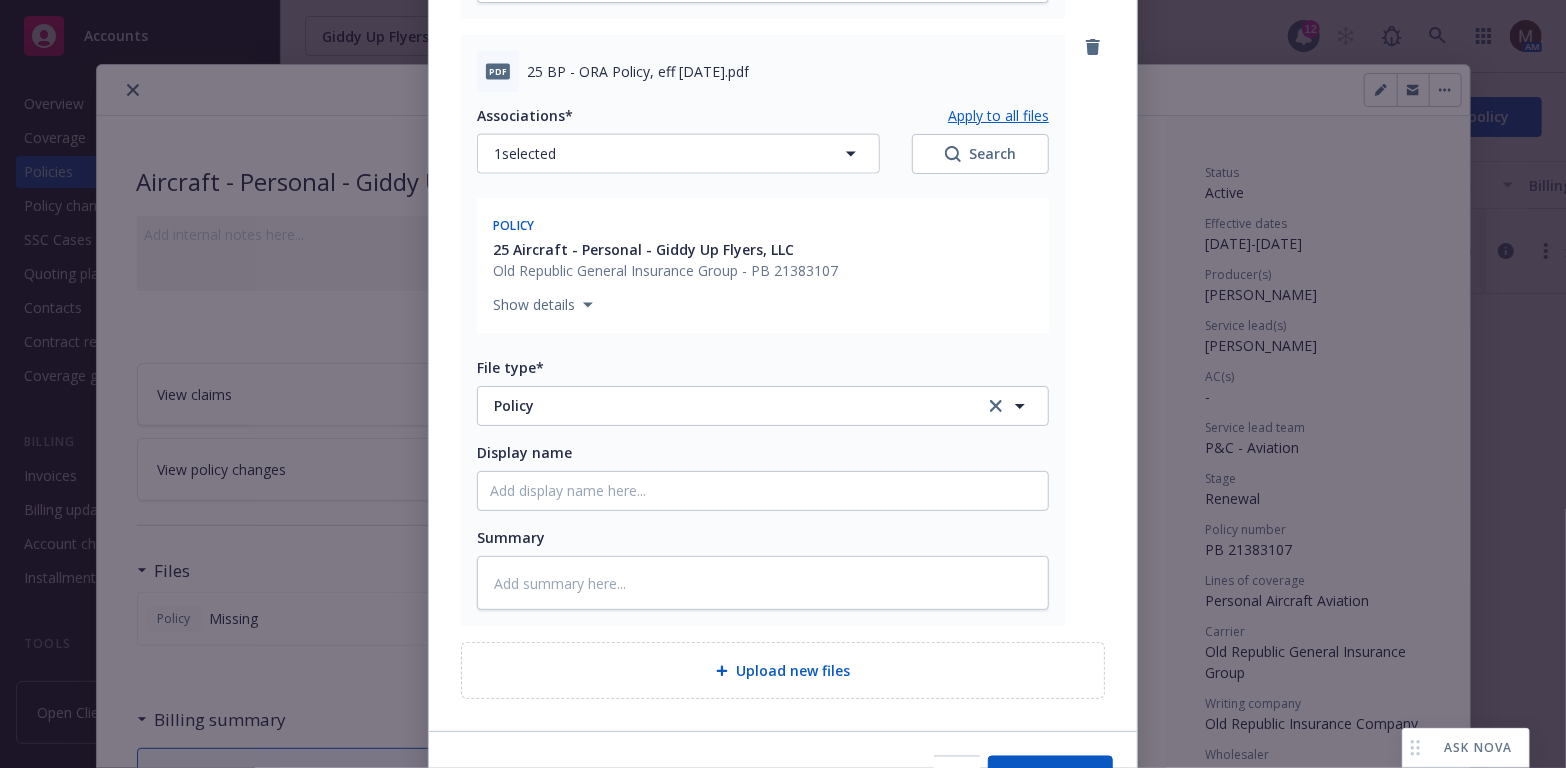 scroll, scrollTop: 1400, scrollLeft: 0, axis: vertical 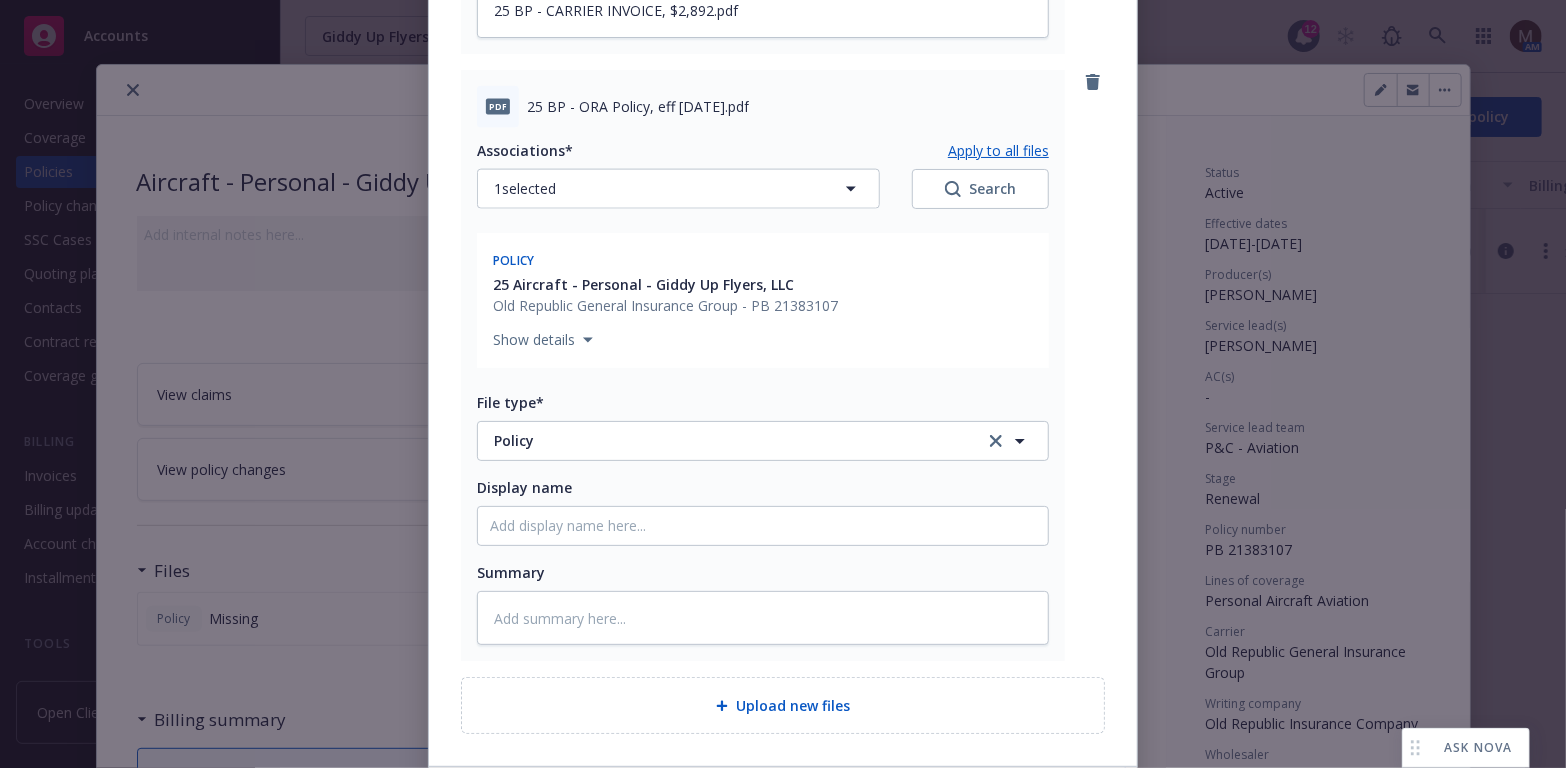 drag, startPoint x: 798, startPoint y: 106, endPoint x: 516, endPoint y: 99, distance: 282.08685 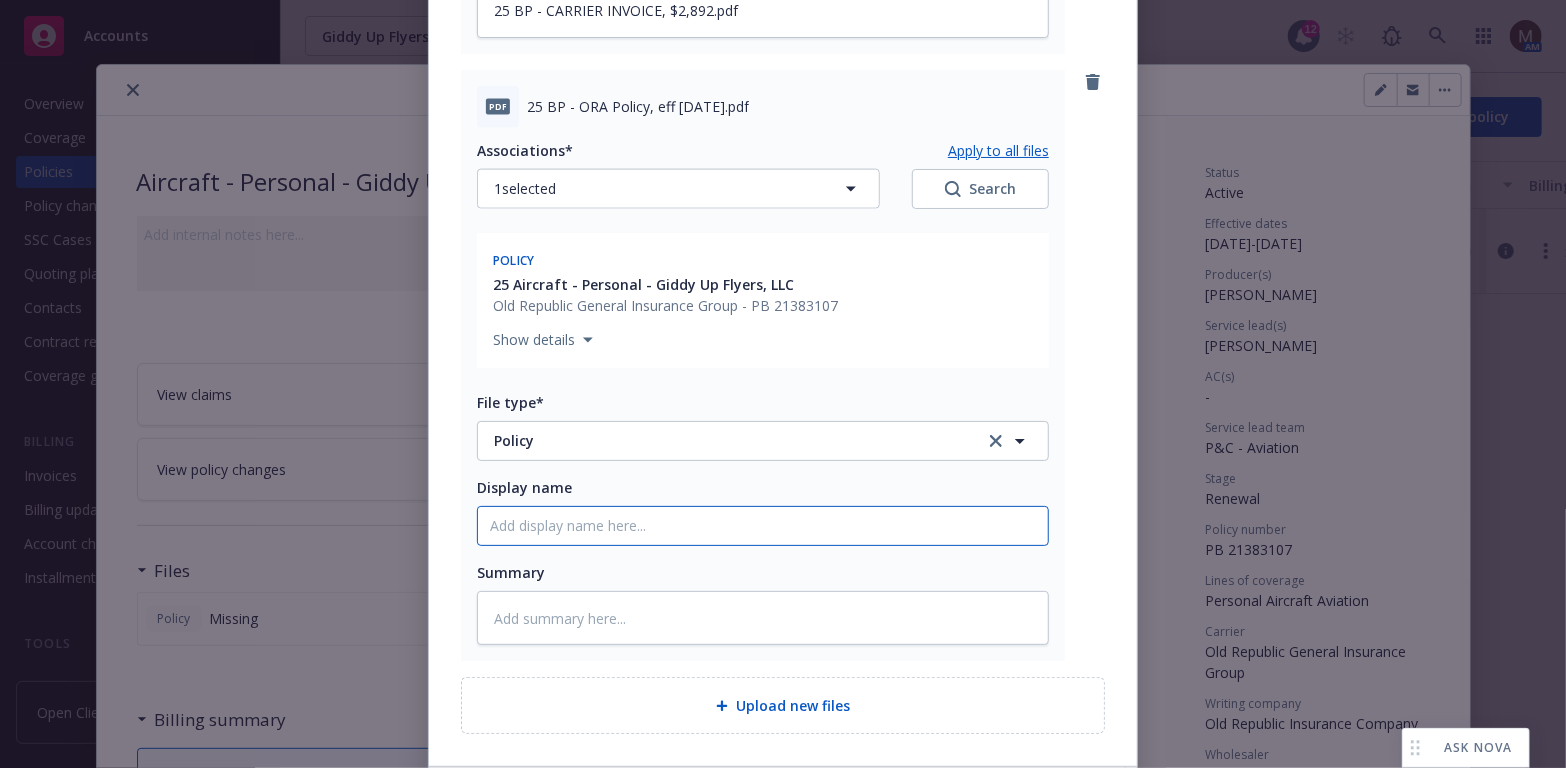 click on "Display name" at bounding box center [763, -710] 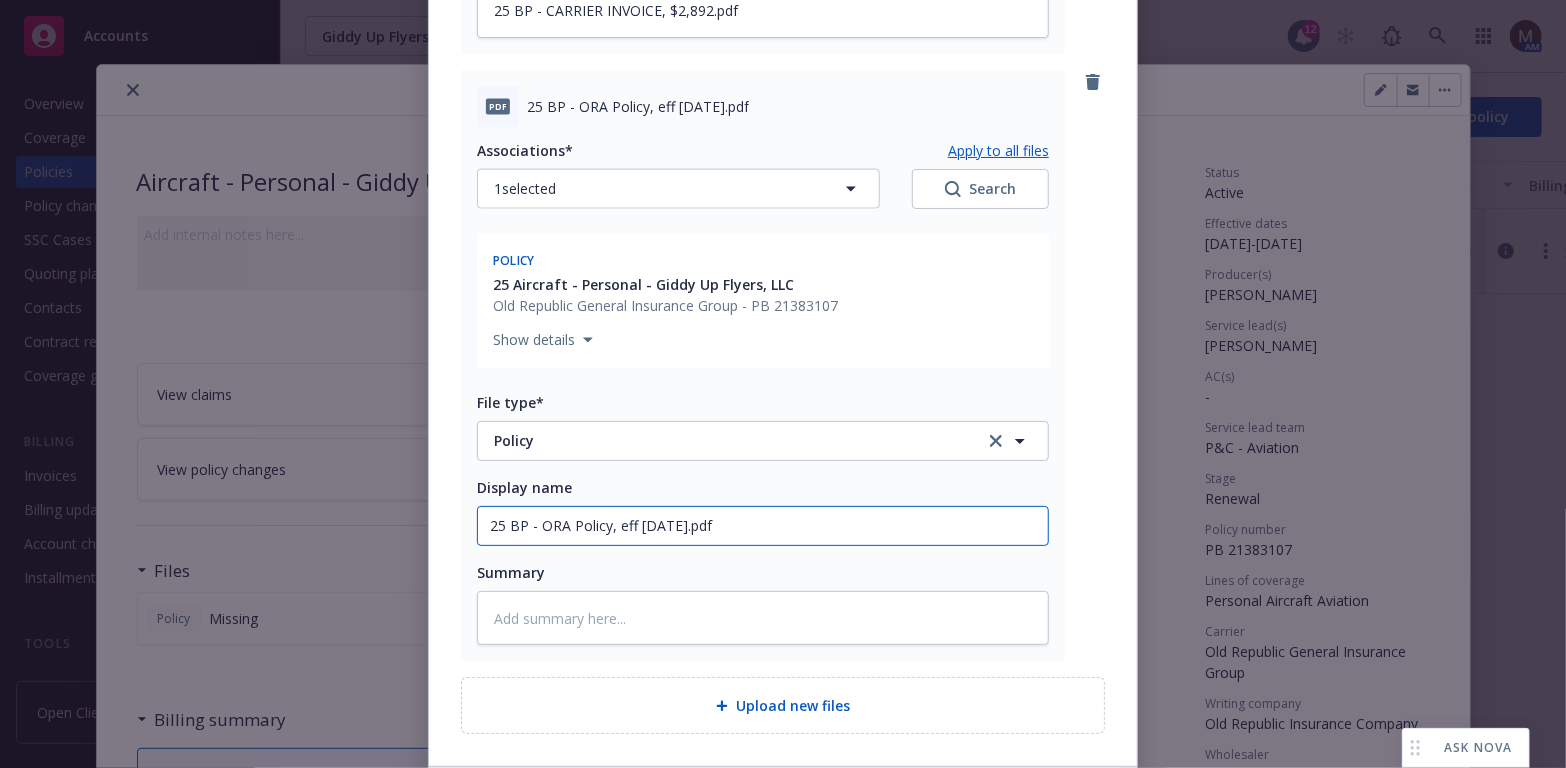 type on "25 BP - ORA Policy, eff 07.11.2025.pdf" 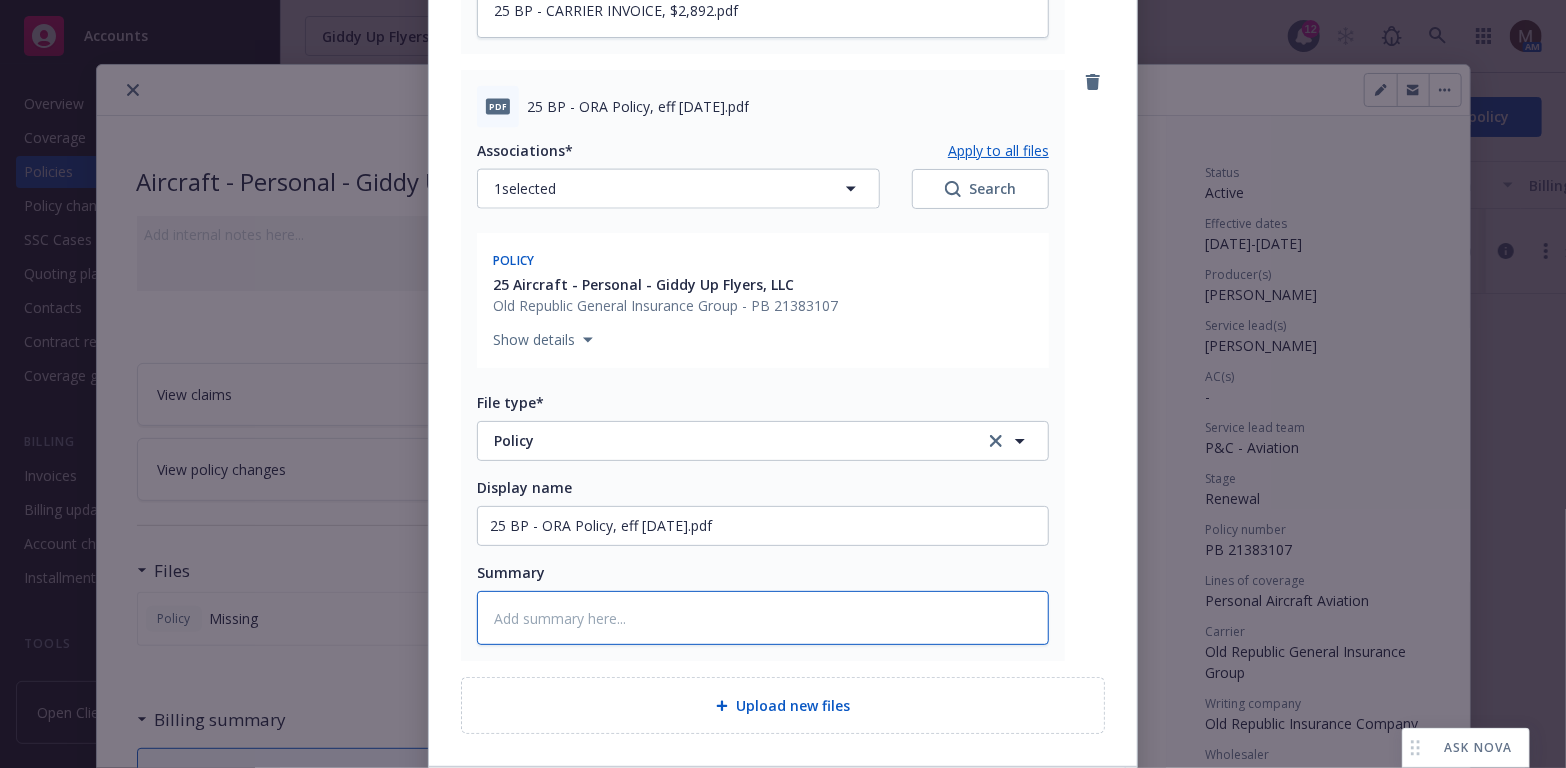 click at bounding box center (763, 618) 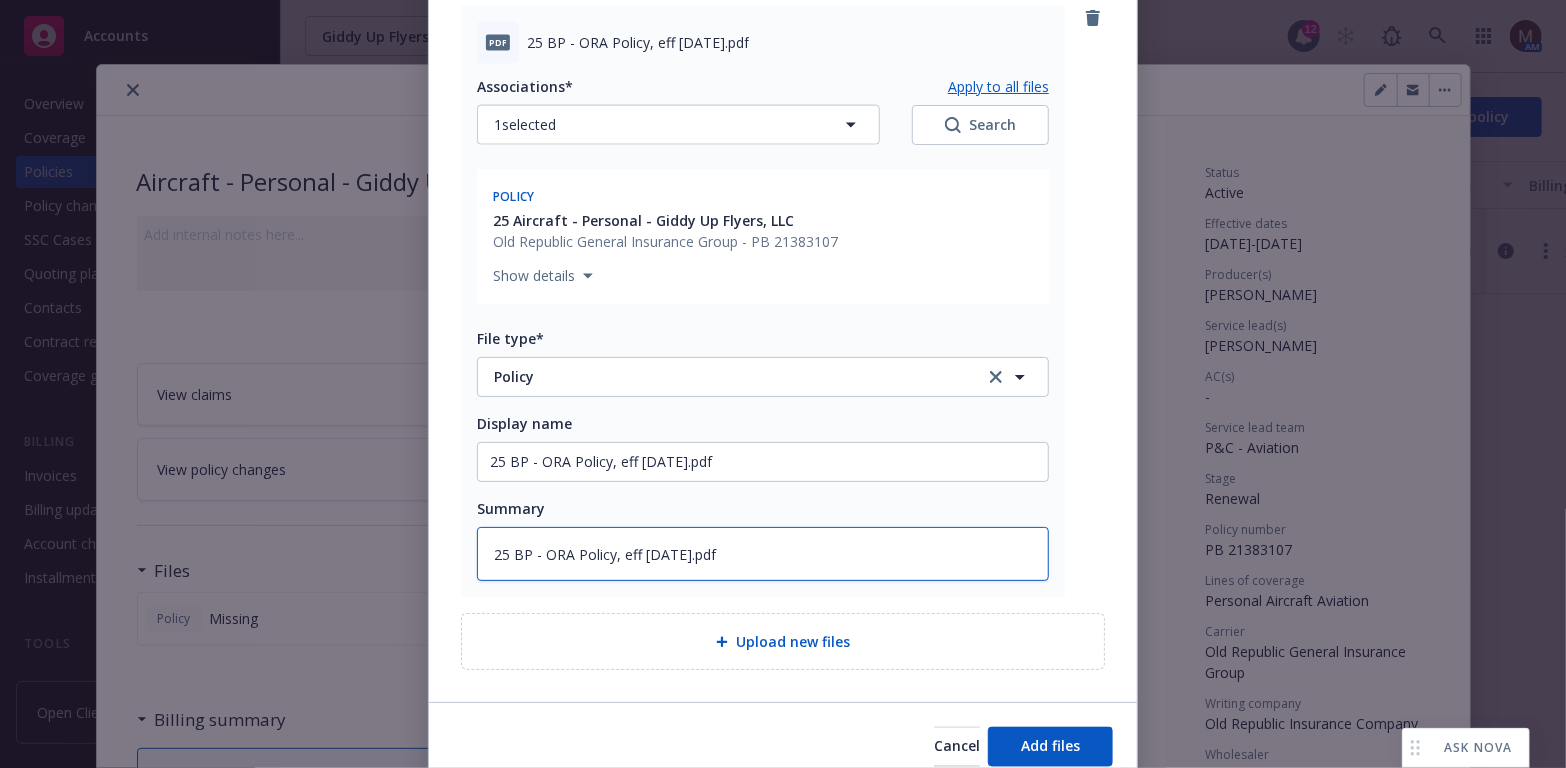 scroll, scrollTop: 1500, scrollLeft: 0, axis: vertical 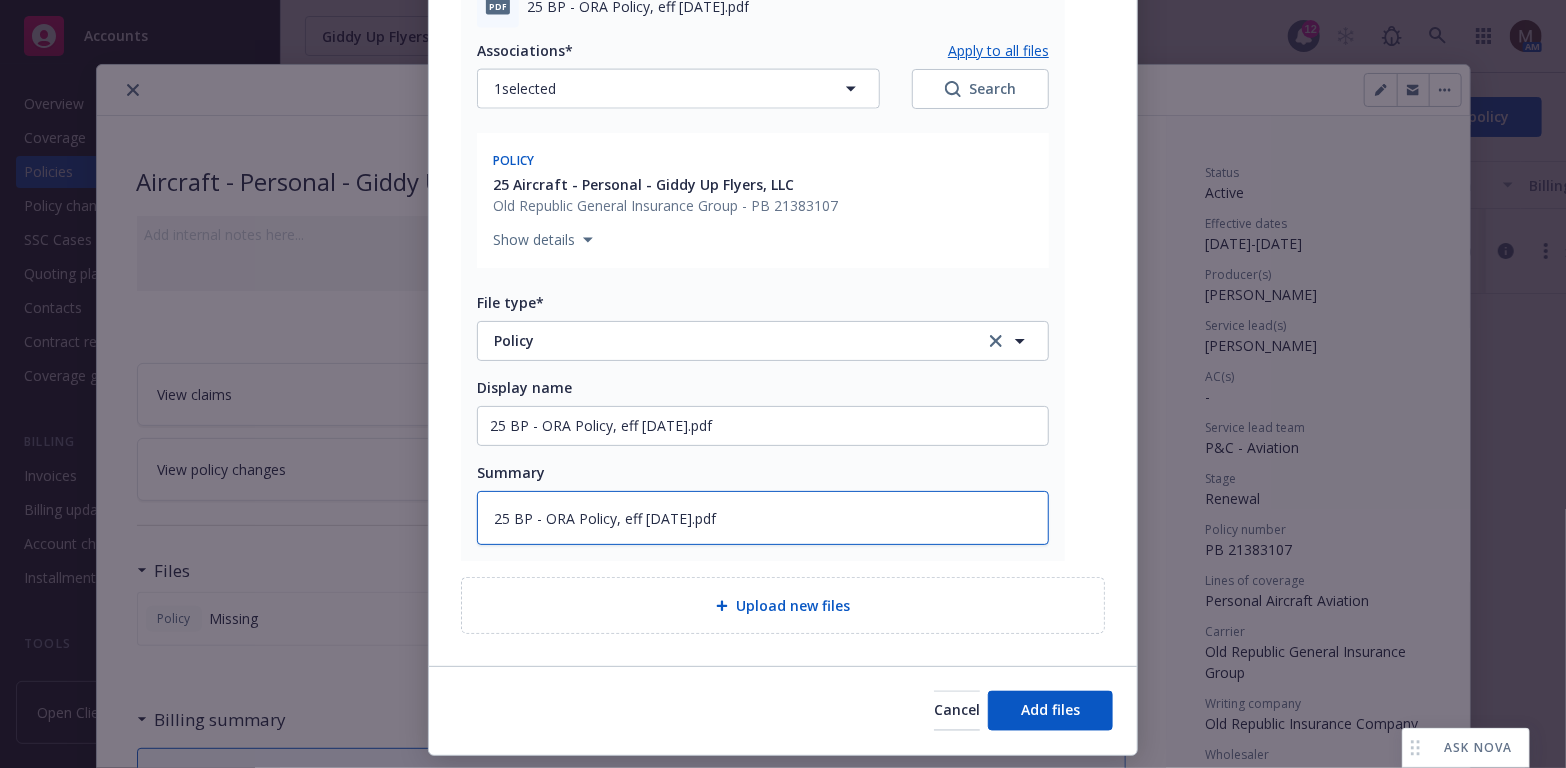 type on "25 BP - ORA Policy, eff 07.11.2025.pdf" 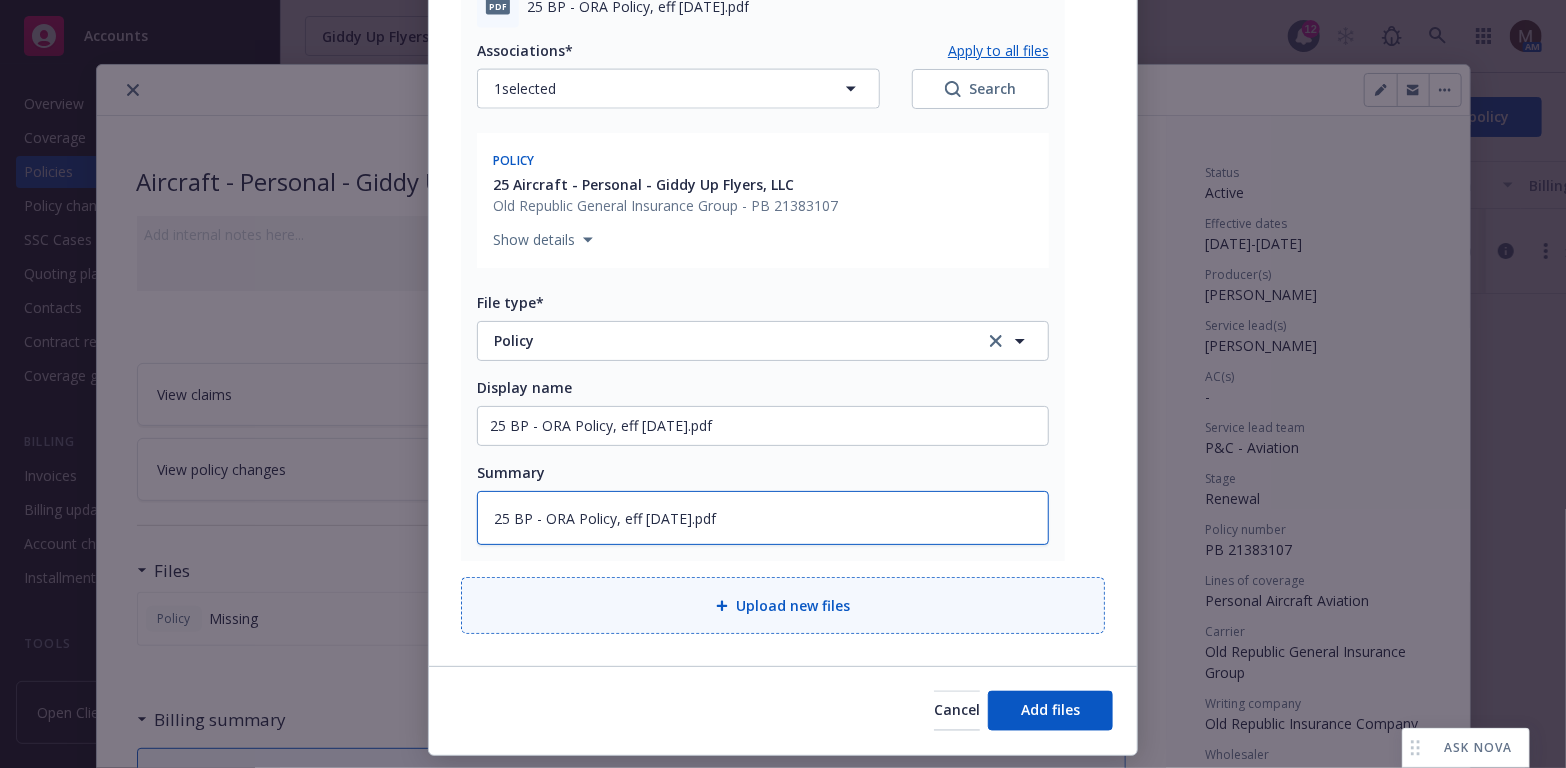 type on "x" 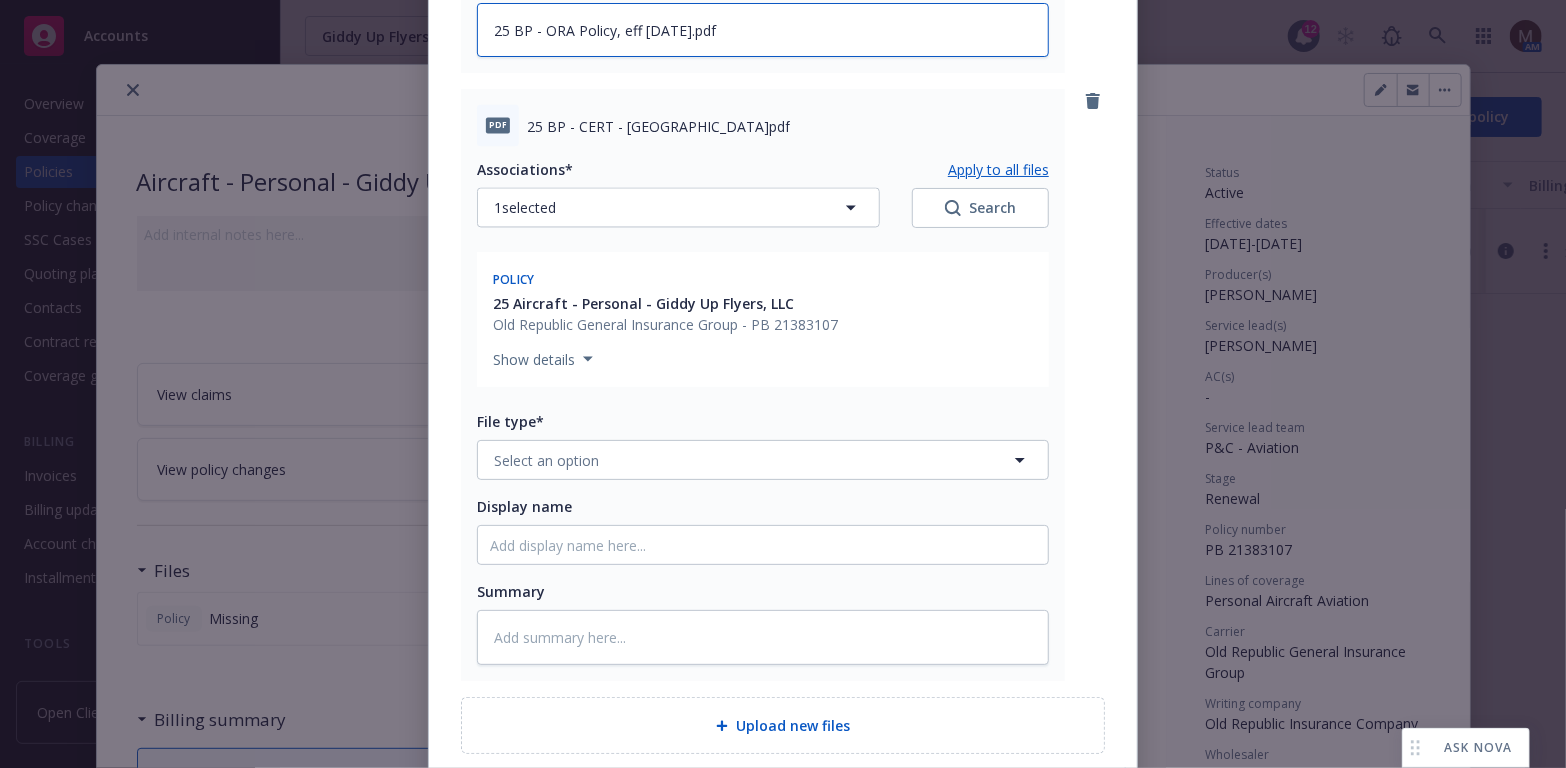 scroll, scrollTop: 2000, scrollLeft: 0, axis: vertical 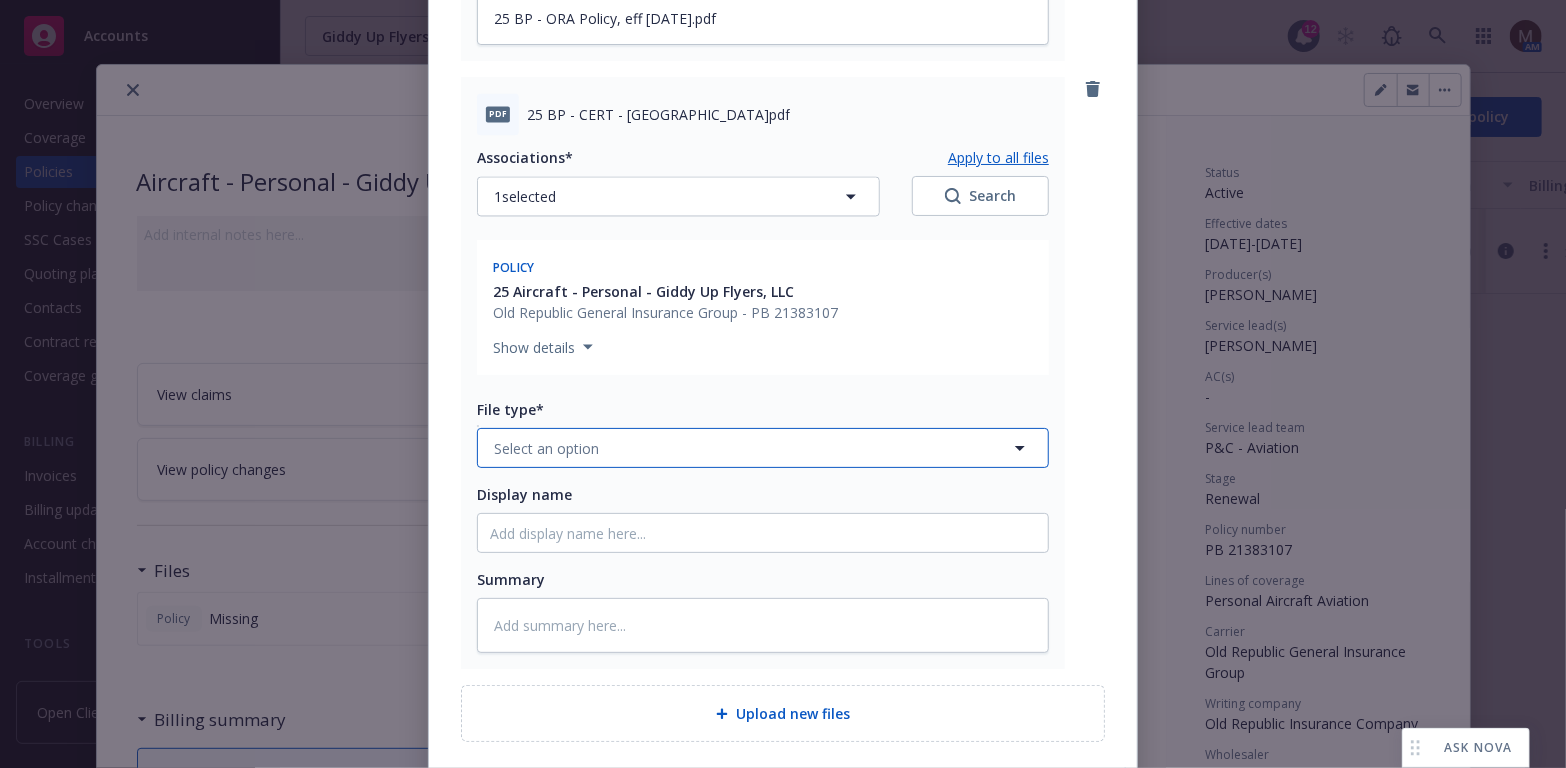 click 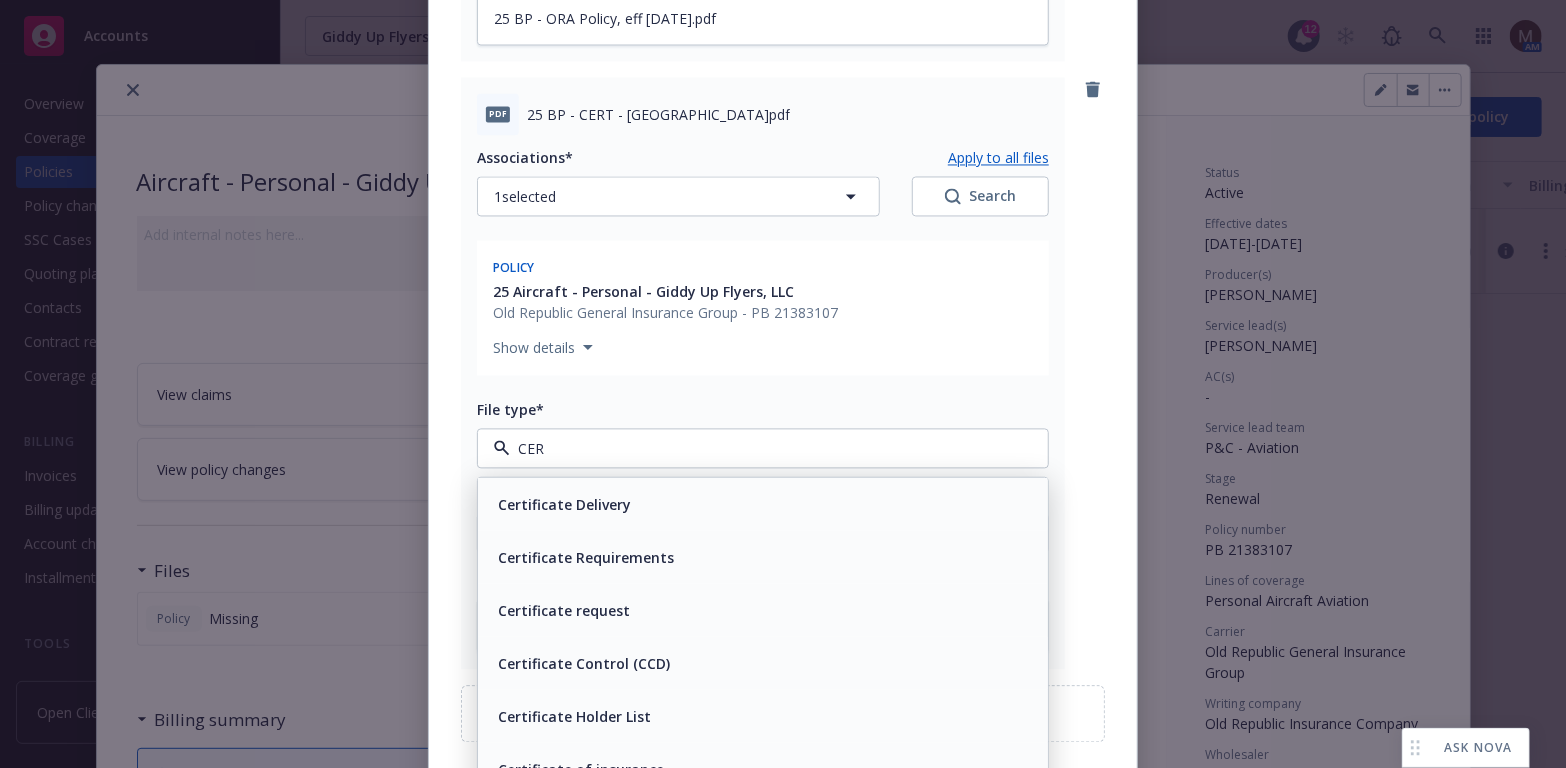 type on "CERT" 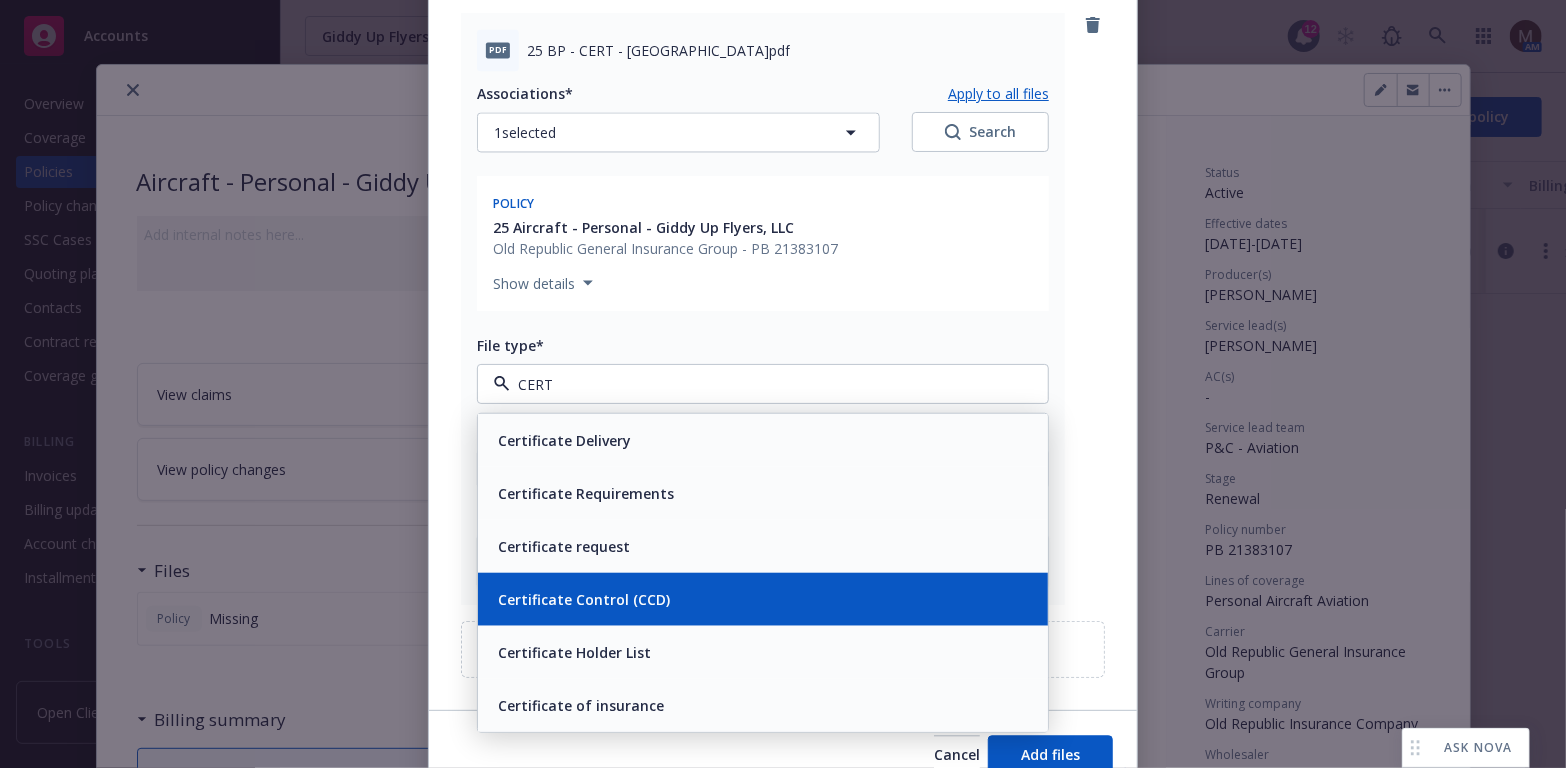 scroll, scrollTop: 2100, scrollLeft: 0, axis: vertical 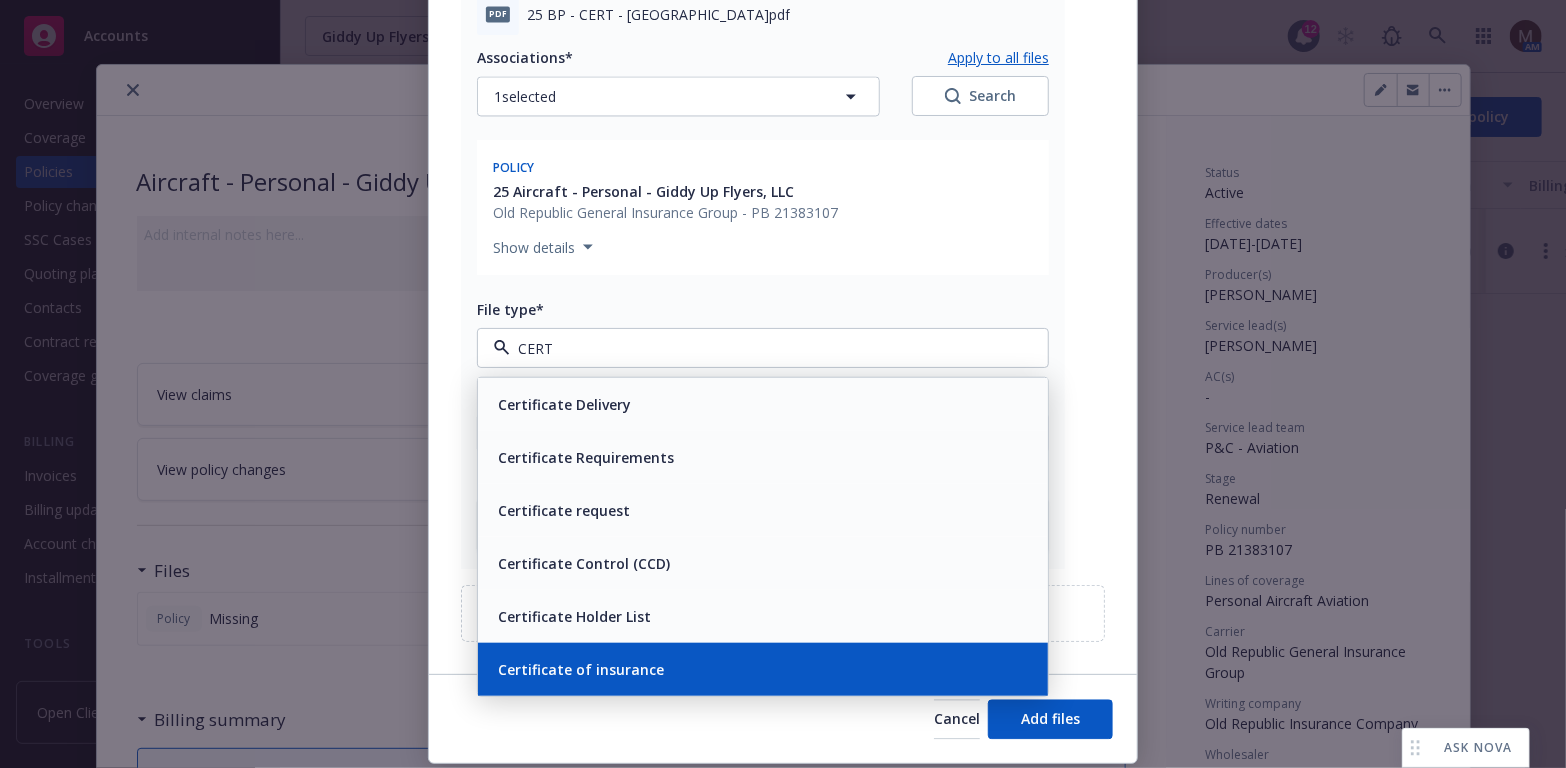 click on "Certificate of insurance" at bounding box center (579, 669) 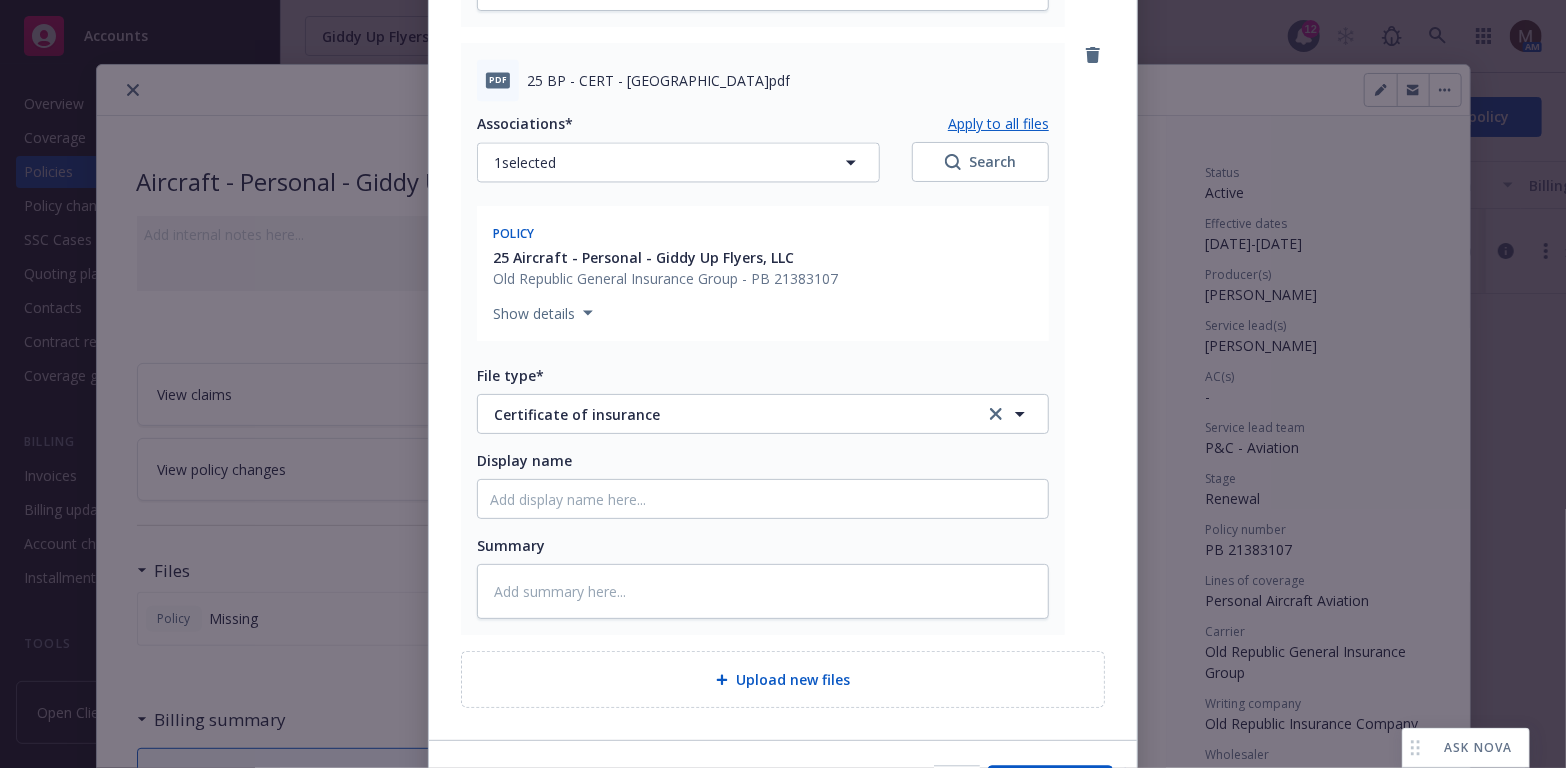 scroll, scrollTop: 2000, scrollLeft: 0, axis: vertical 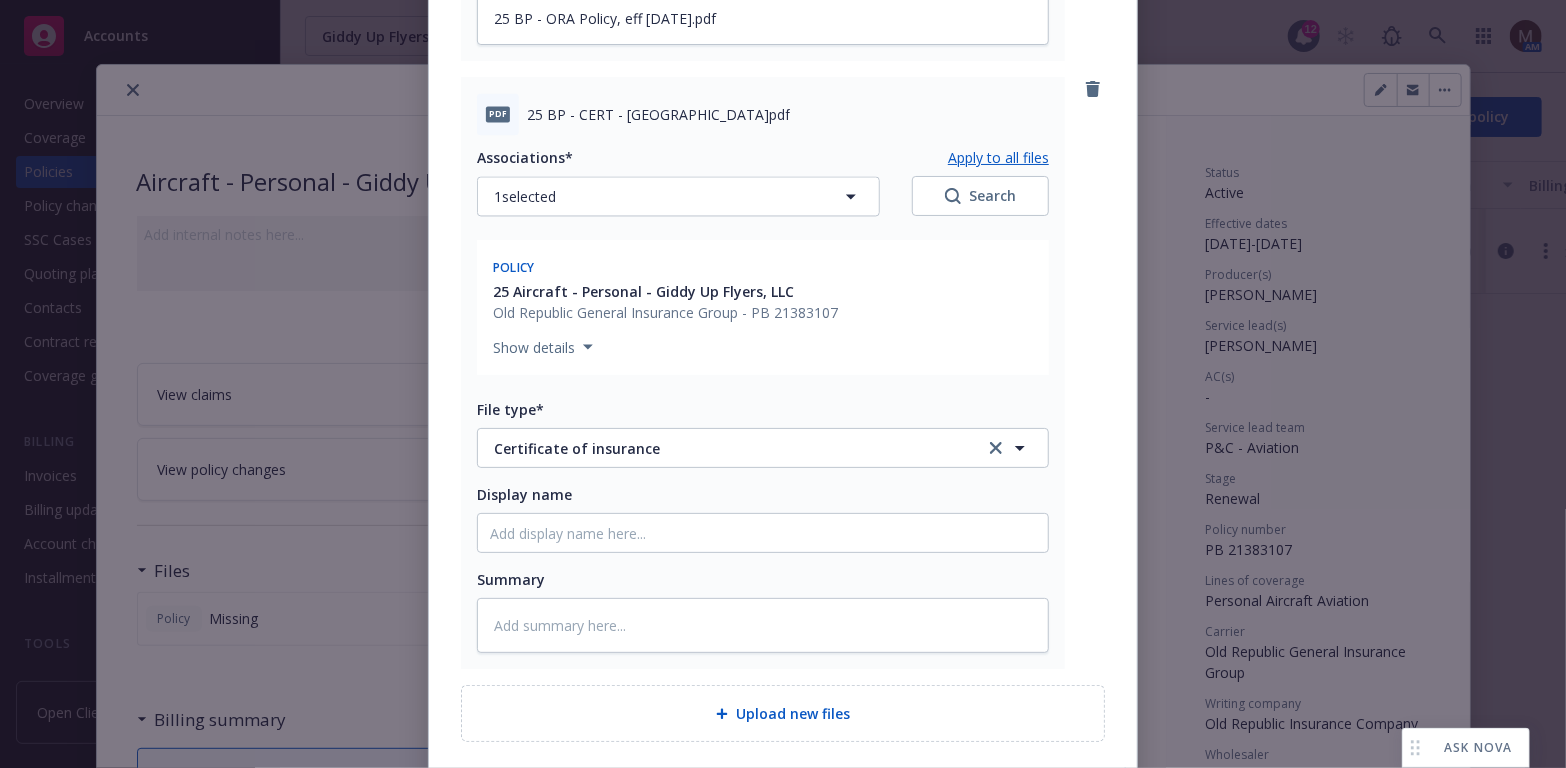 drag, startPoint x: 812, startPoint y: 115, endPoint x: 509, endPoint y: 134, distance: 303.59512 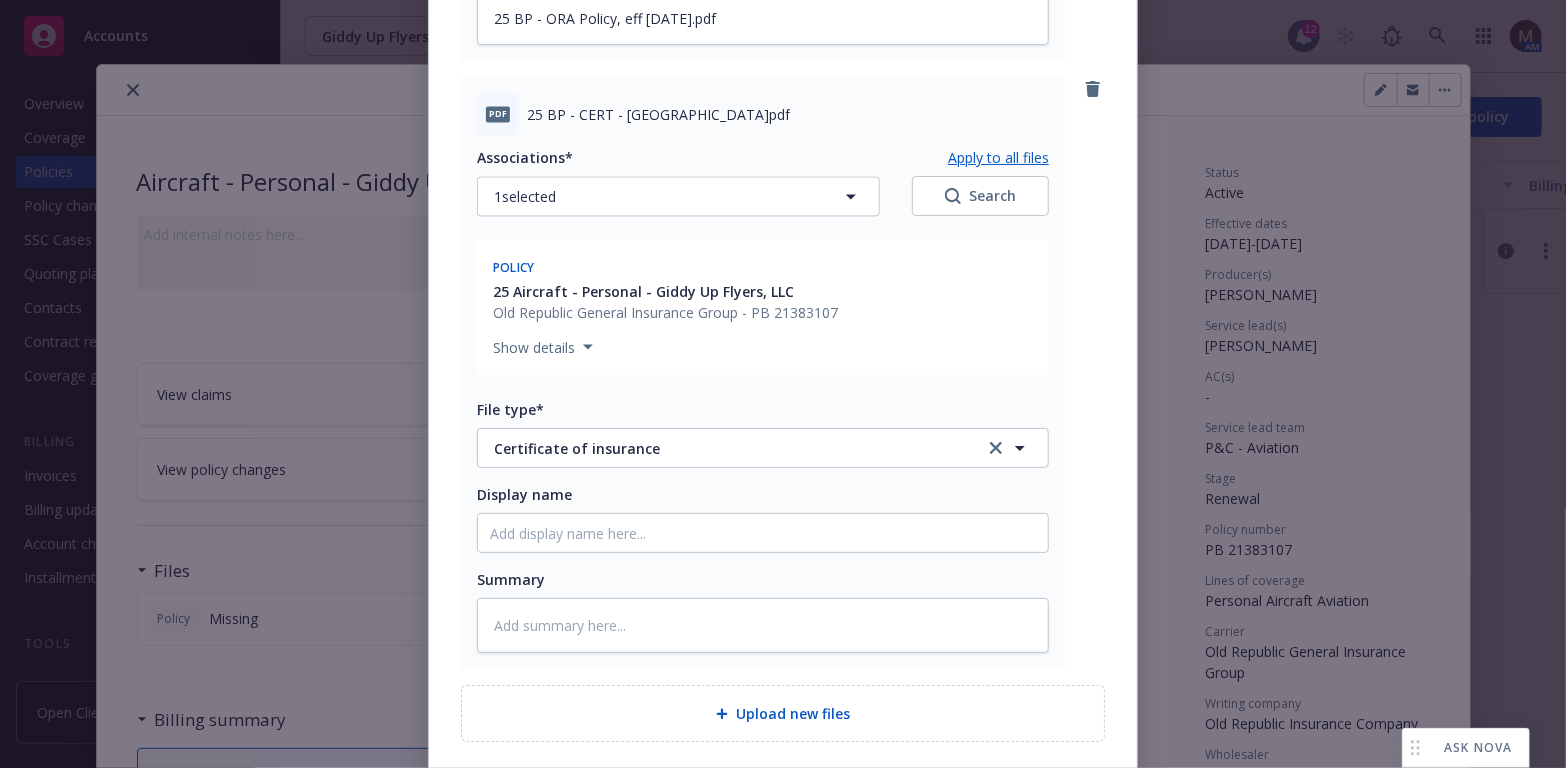 click on "pdf 25 BP - CERT - Livermore Muni Airport.pdf Associations* Apply to all files 1  selected Search Policy 25 Aircraft - Personal - Giddy Up Flyers, LLC Old Republic General Insurance Group - PB 21383107 Show details   File type* Certificate of insurance Certificate of insurance Display name Summary" at bounding box center (763, 373) 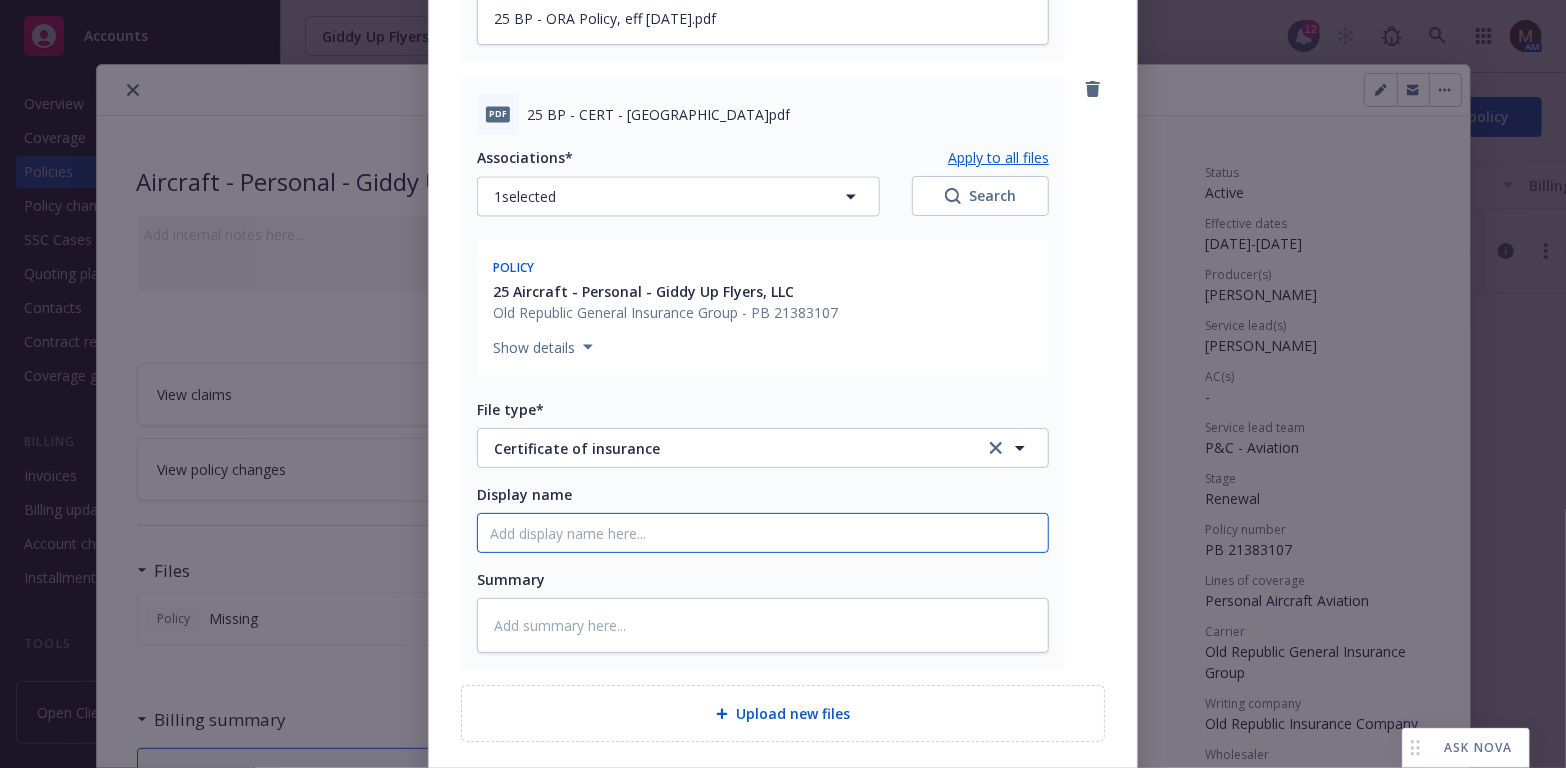 click on "Display name" at bounding box center [763, -1310] 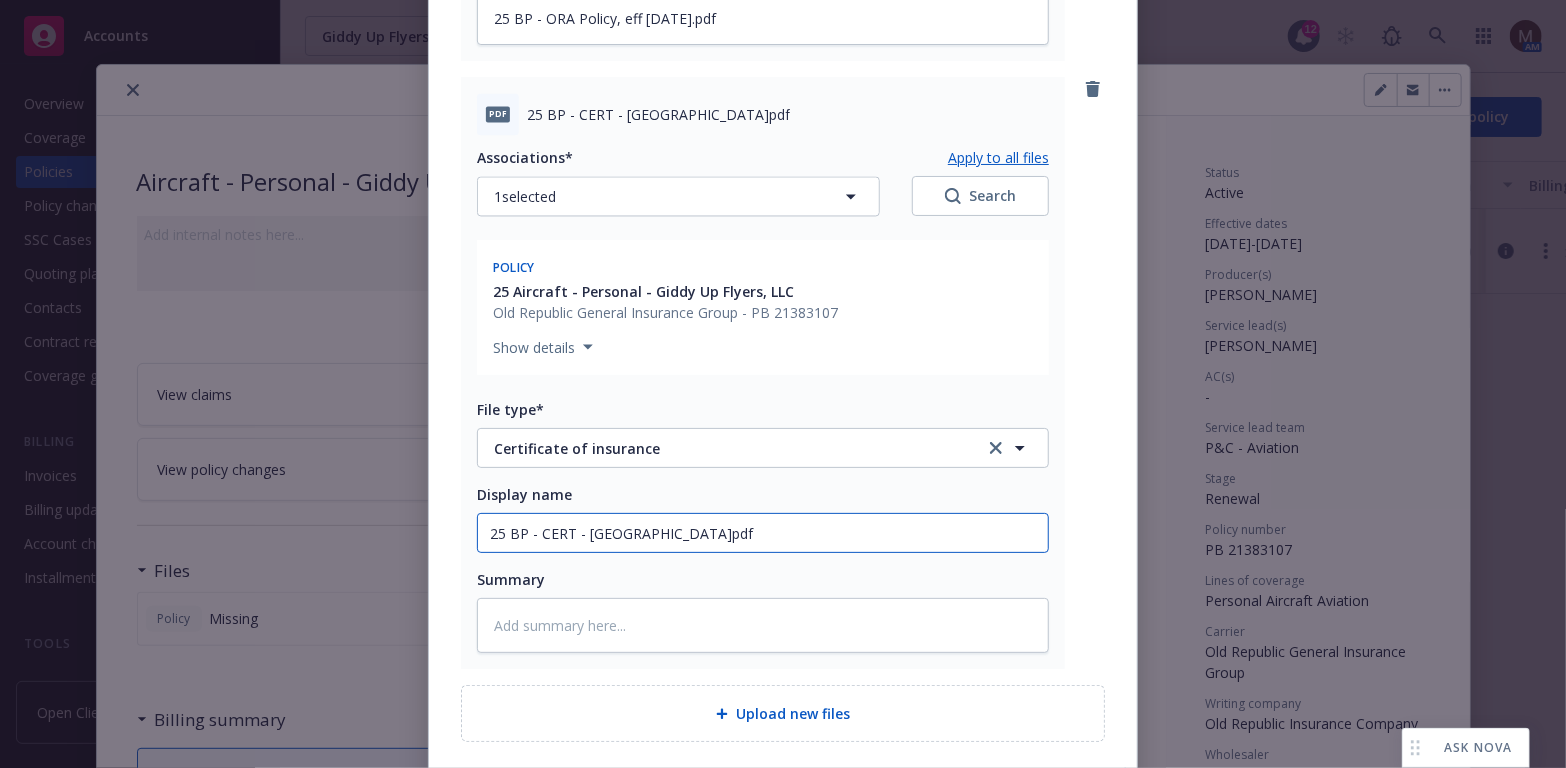 type on "25 BP - CERT - Livermore Muni Airport.pdf" 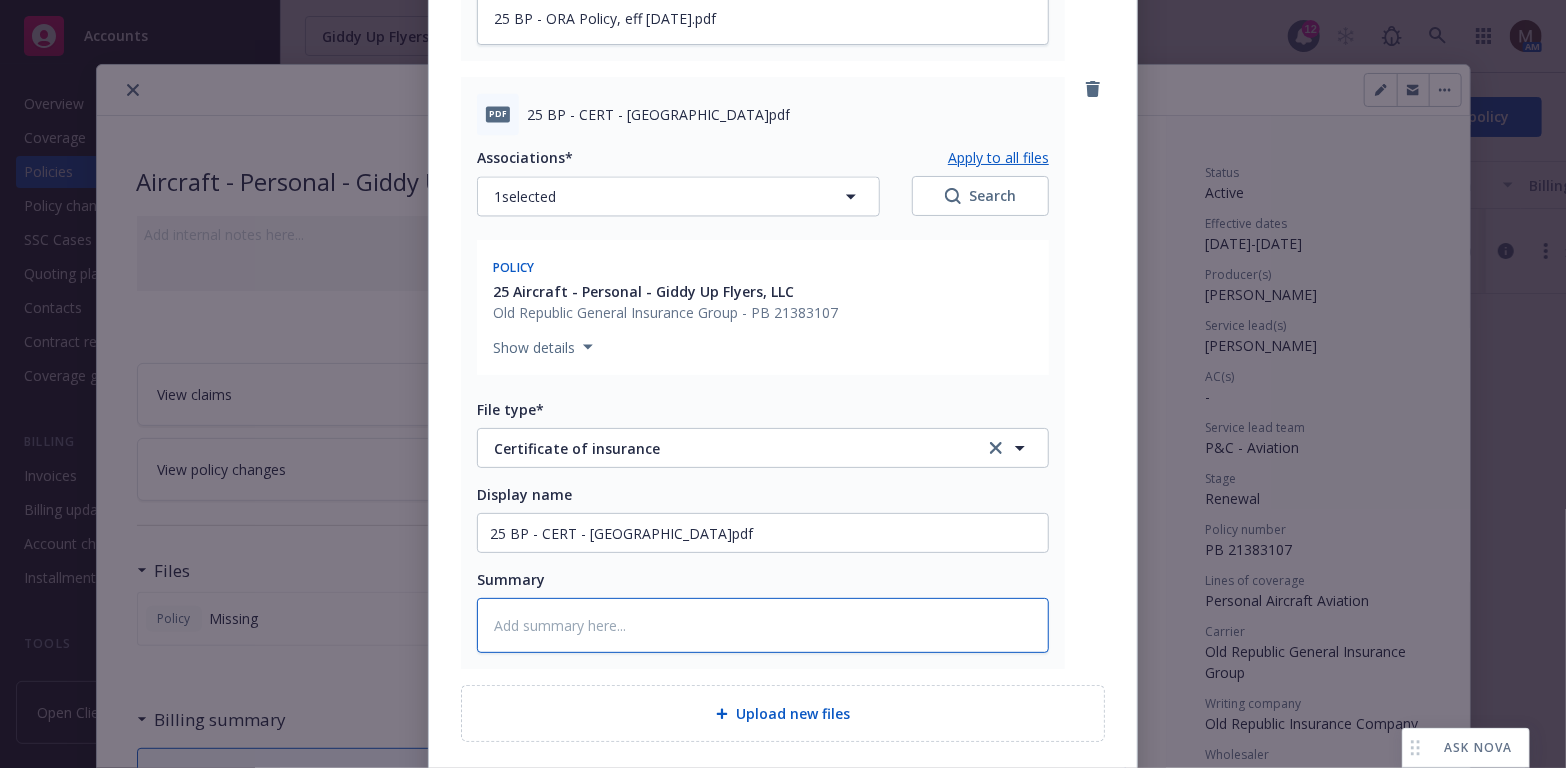 click at bounding box center (763, 625) 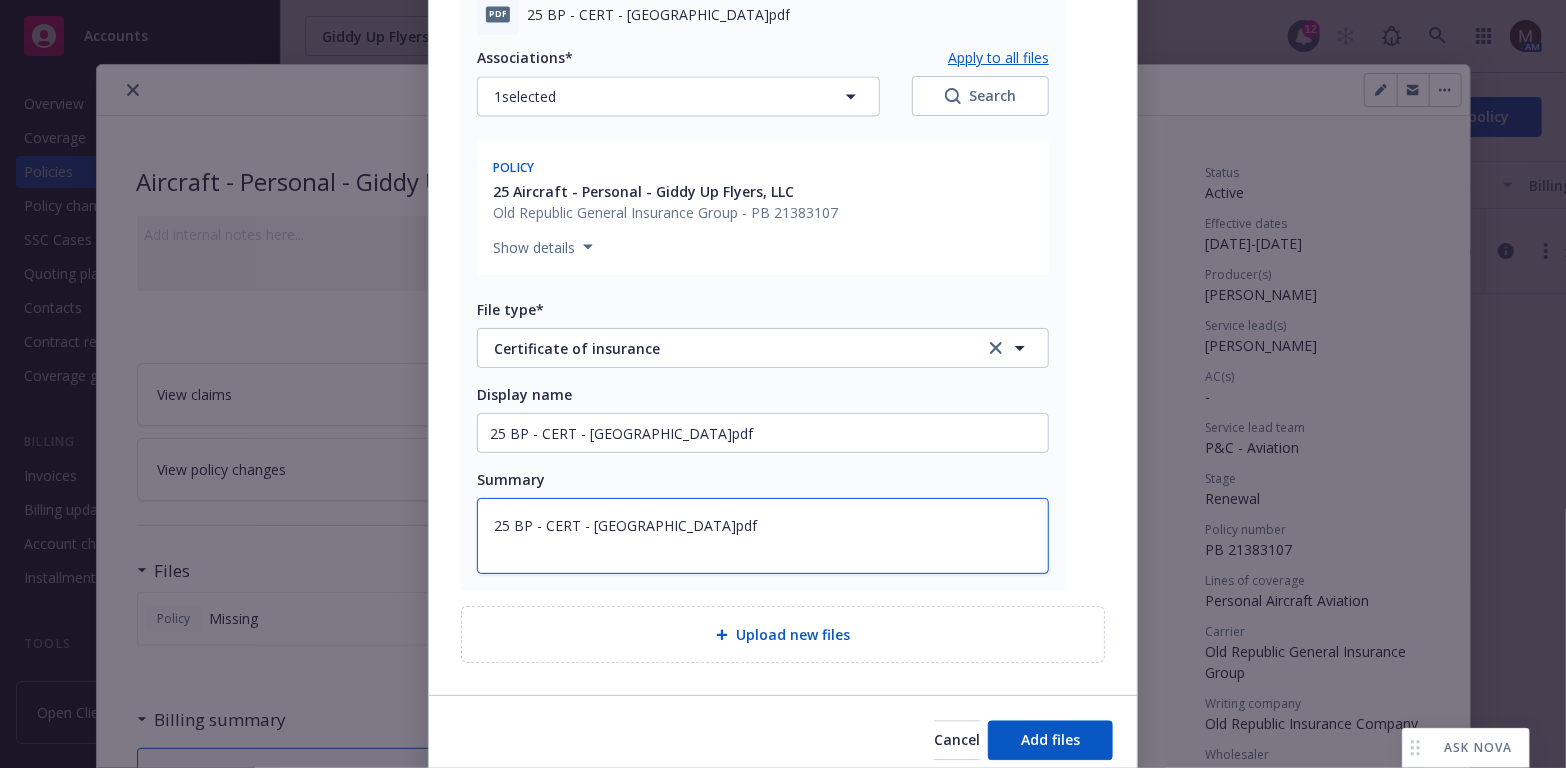 scroll, scrollTop: 2178, scrollLeft: 0, axis: vertical 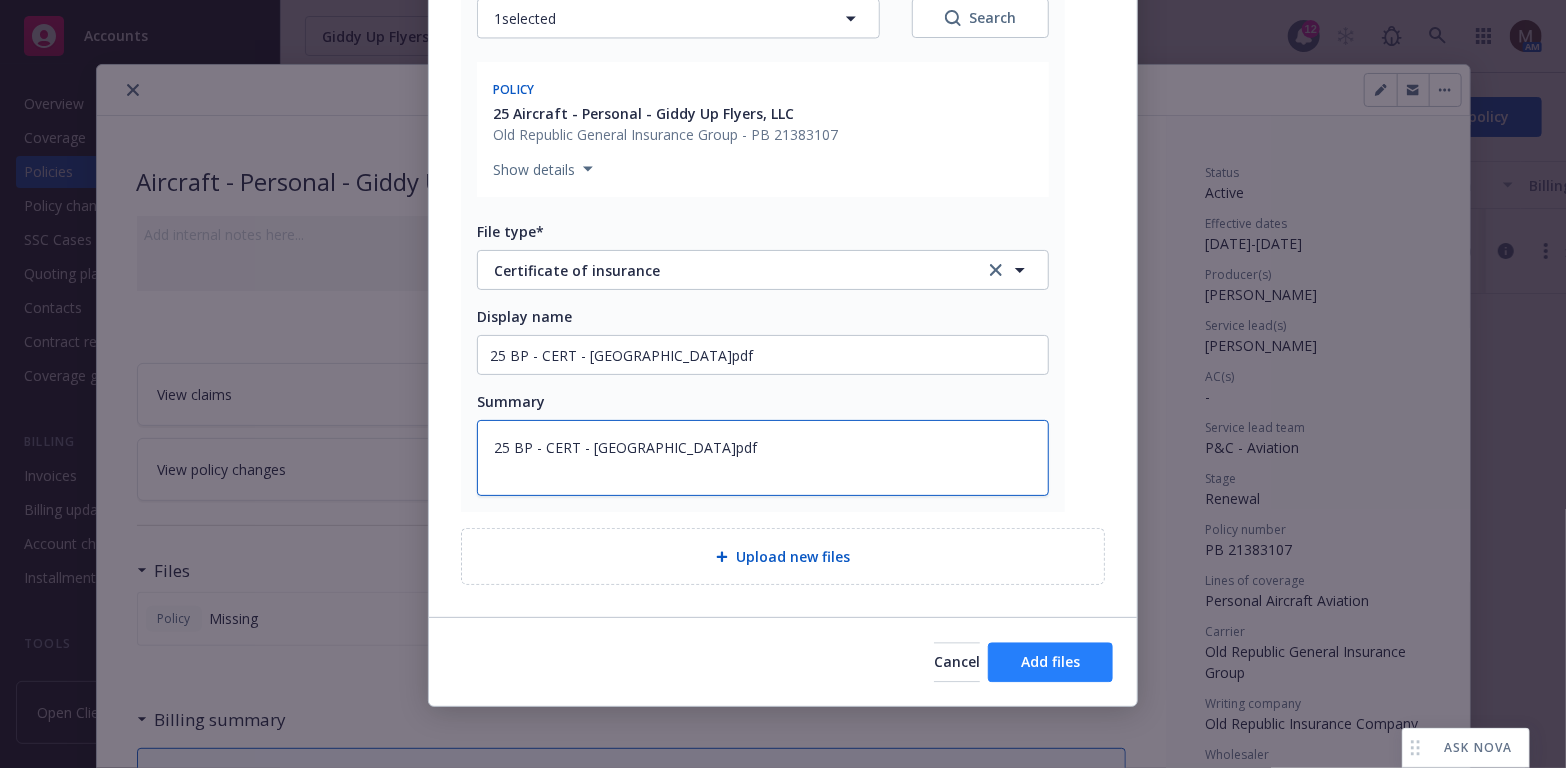 type on "25 BP - CERT - Livermore Muni Airport.pdf" 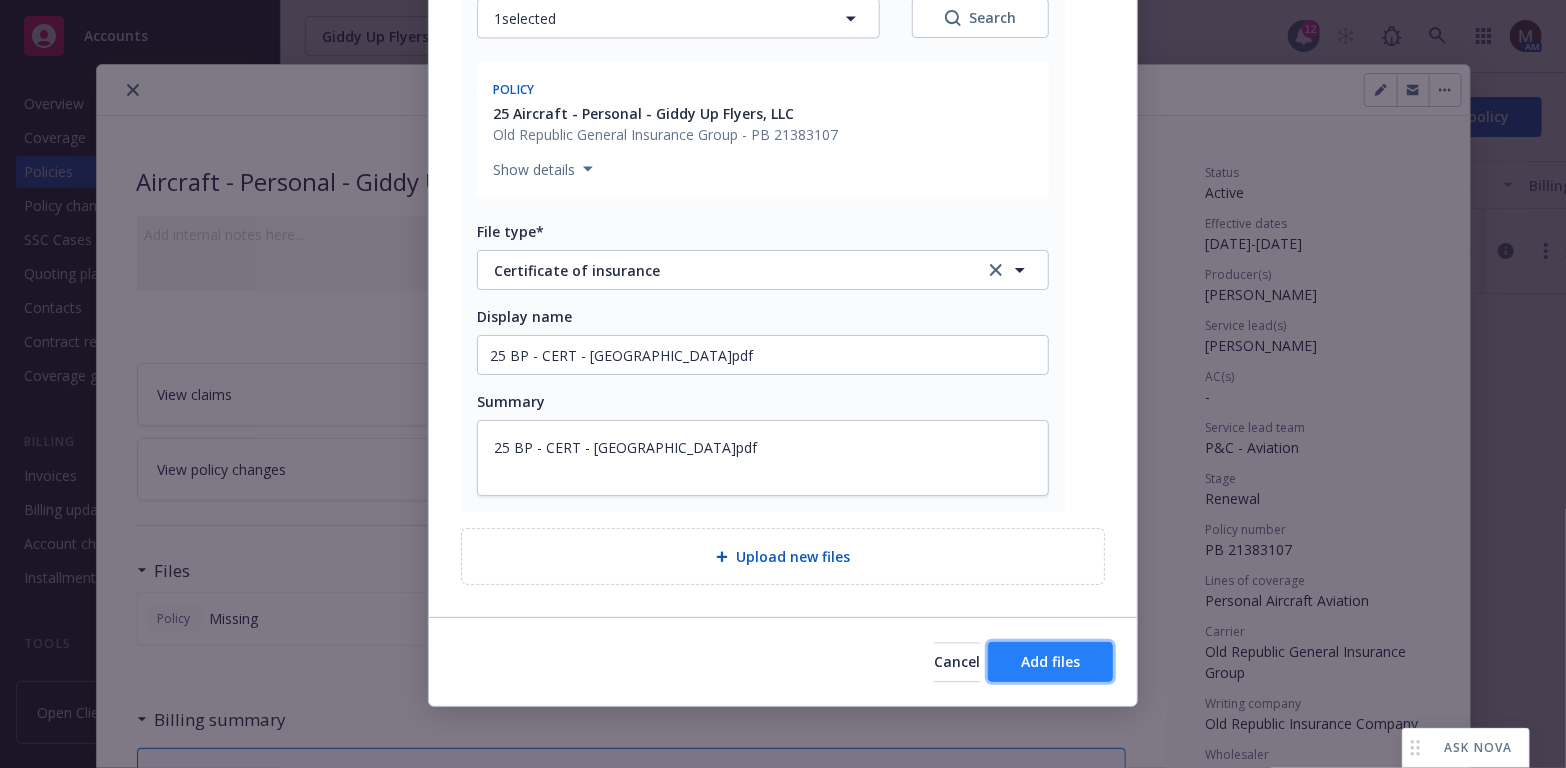 click on "Add files" at bounding box center (1050, 661) 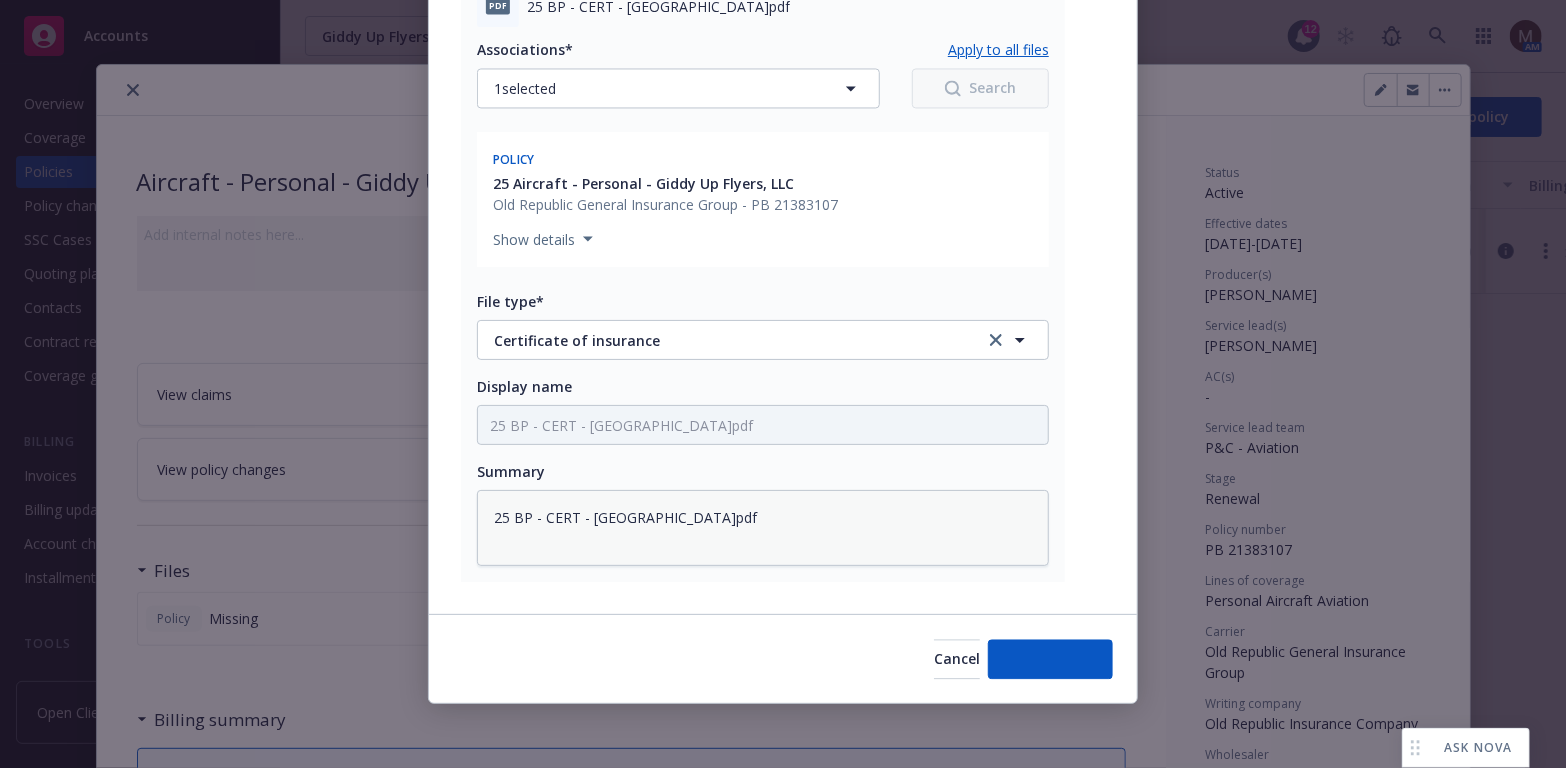 scroll, scrollTop: 2105, scrollLeft: 0, axis: vertical 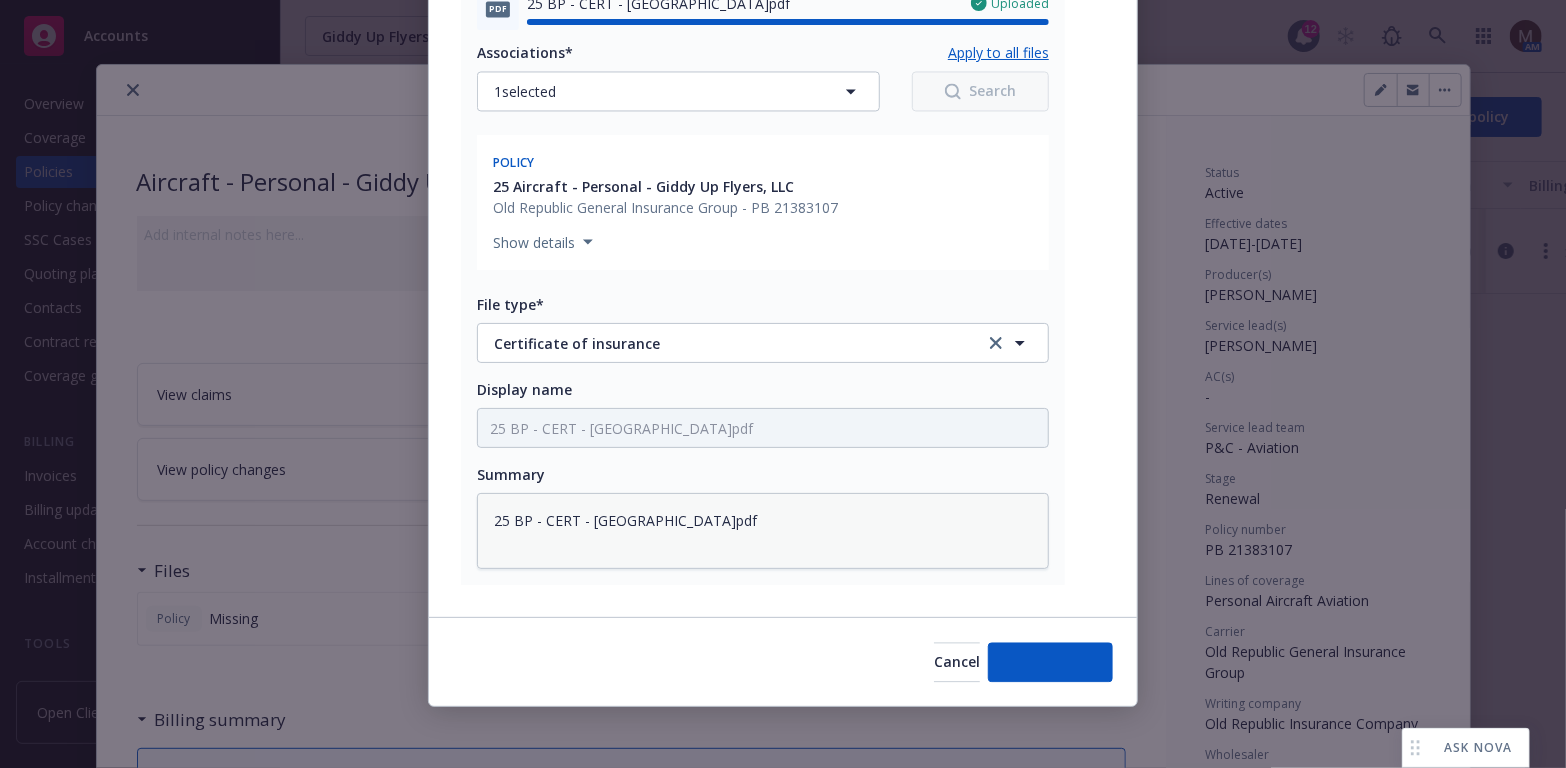 type on "x" 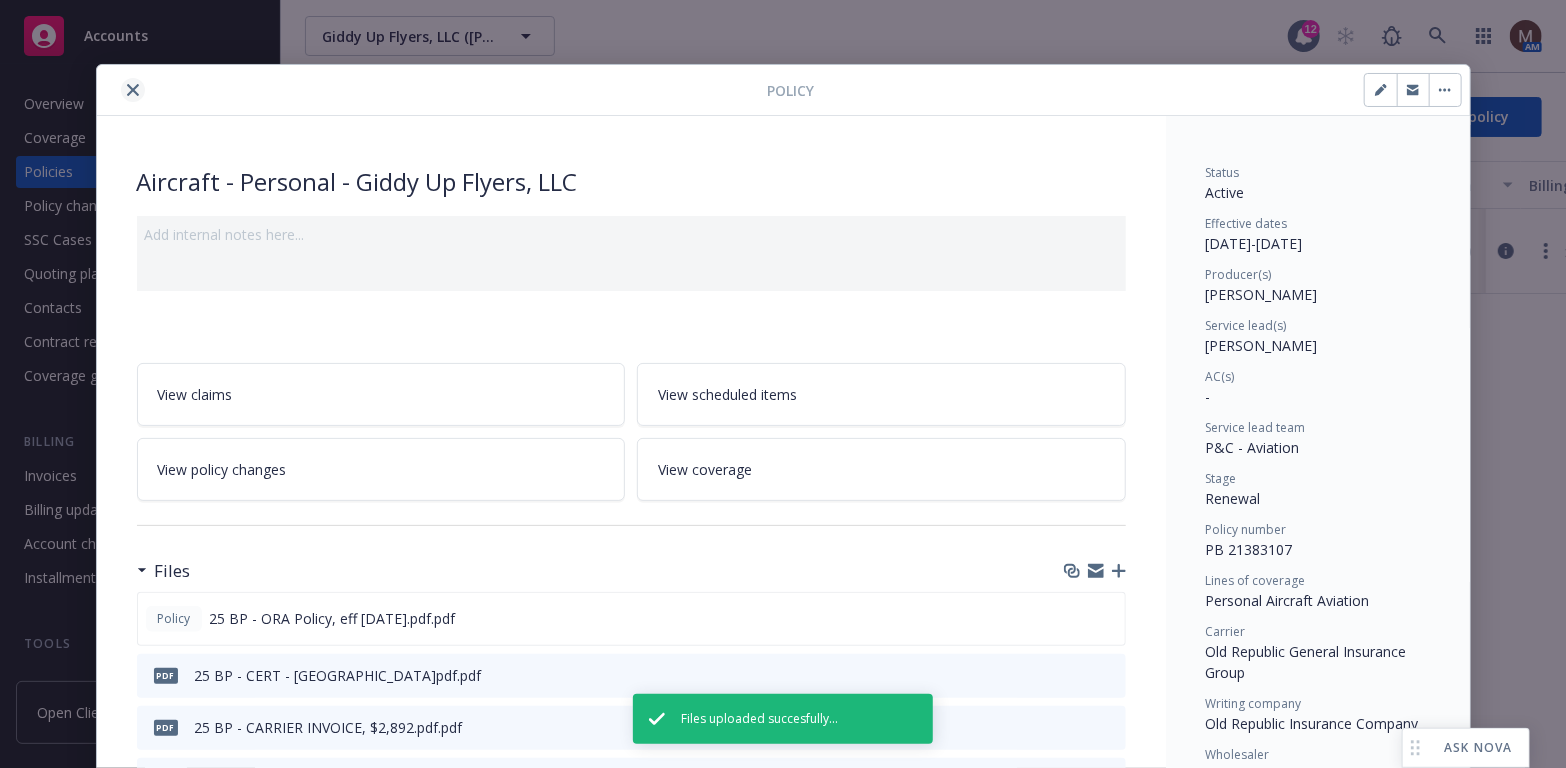 click 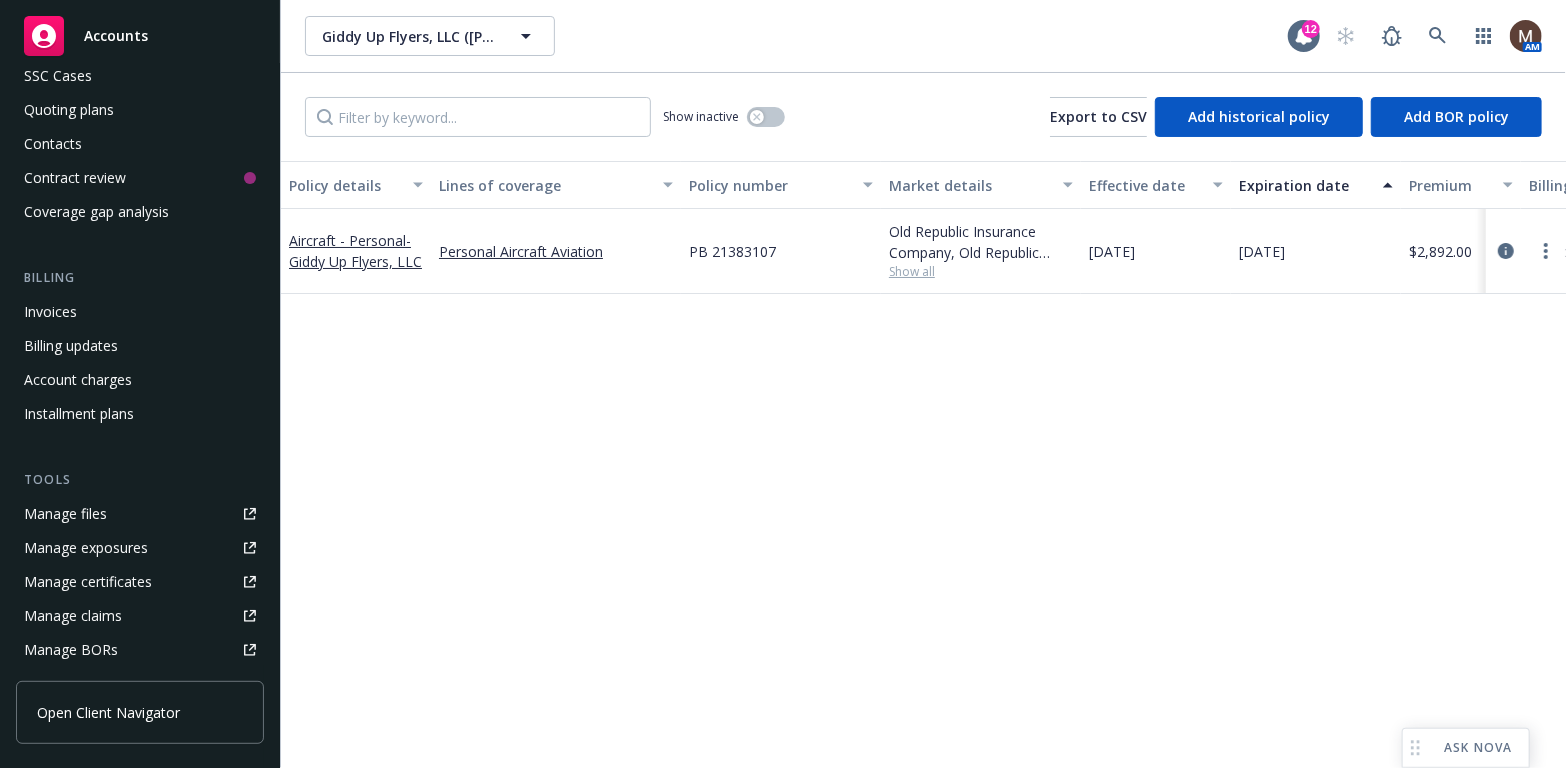 scroll, scrollTop: 200, scrollLeft: 0, axis: vertical 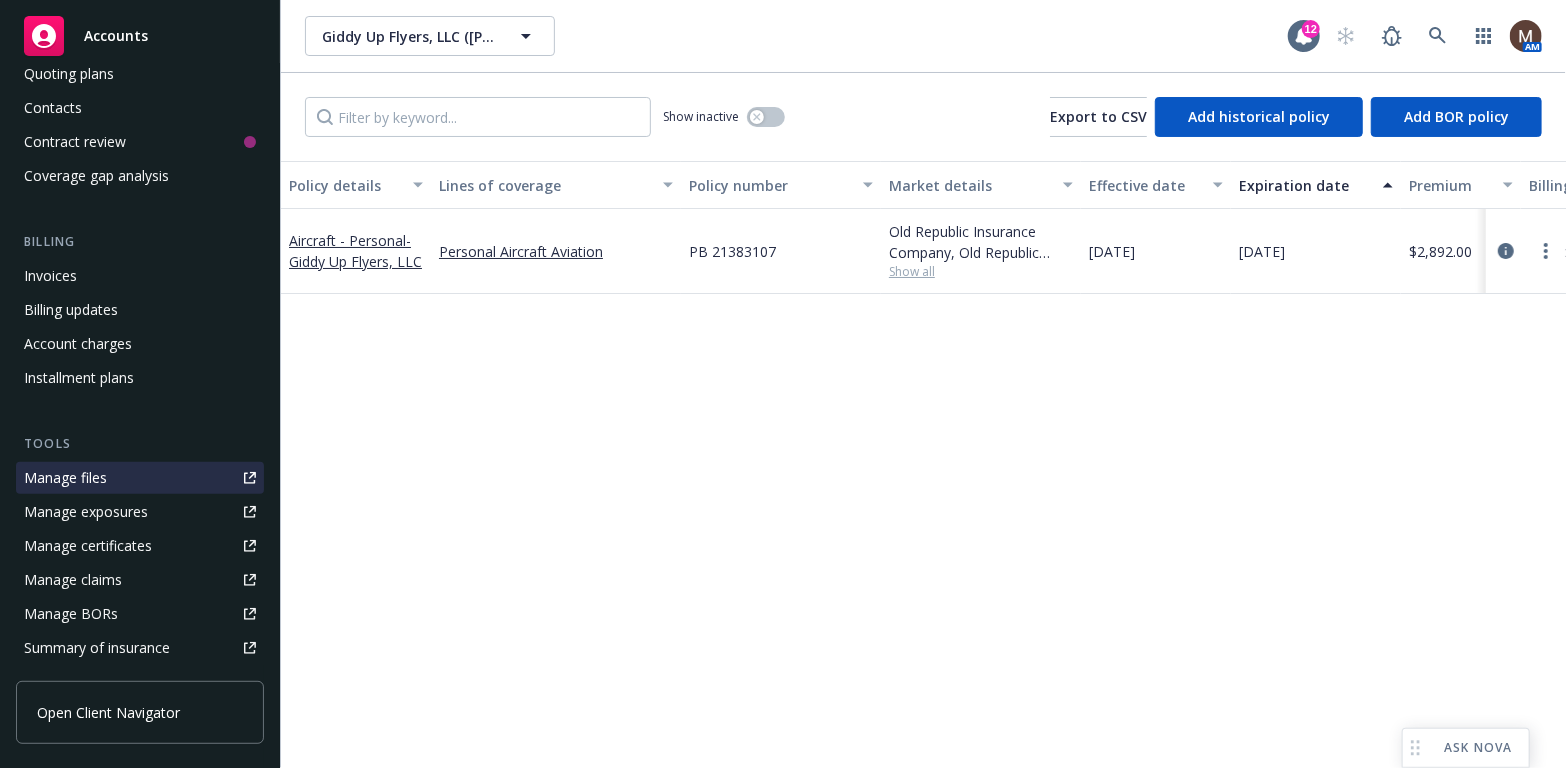 click on "Manage files" at bounding box center [65, 478] 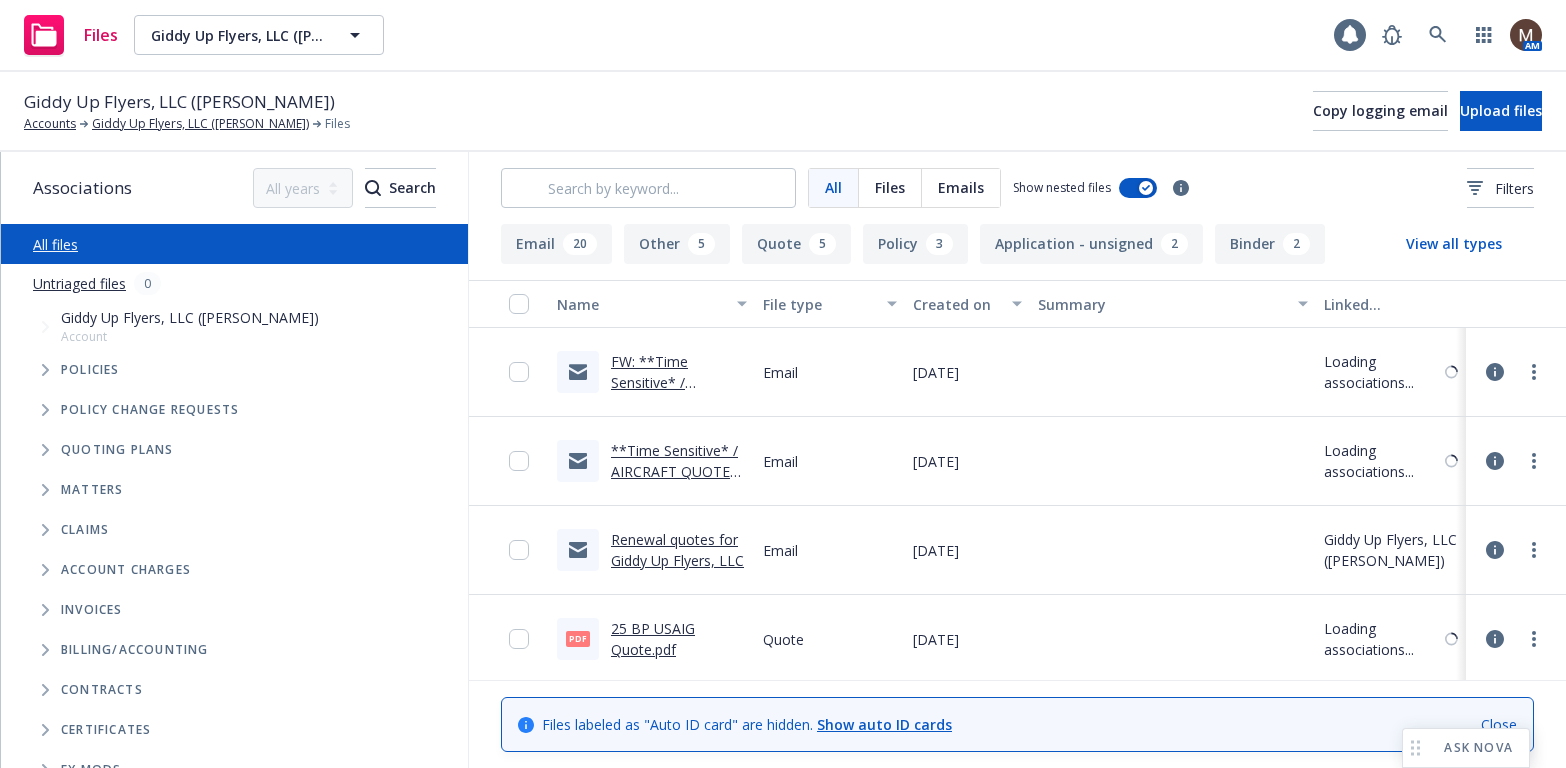 scroll, scrollTop: 0, scrollLeft: 0, axis: both 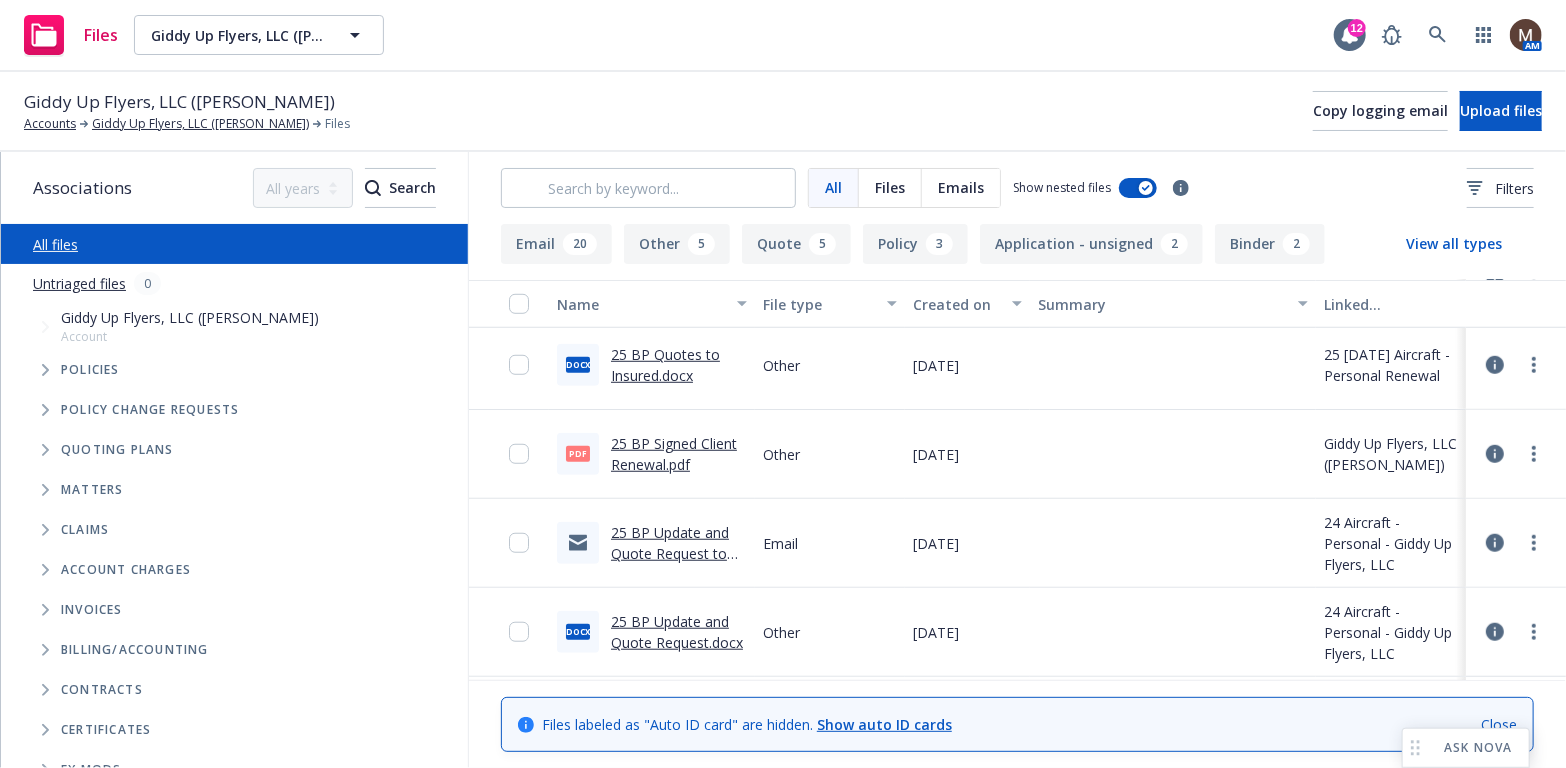 click on "25 BP Signed Client Renewal.pdf" at bounding box center [674, 454] 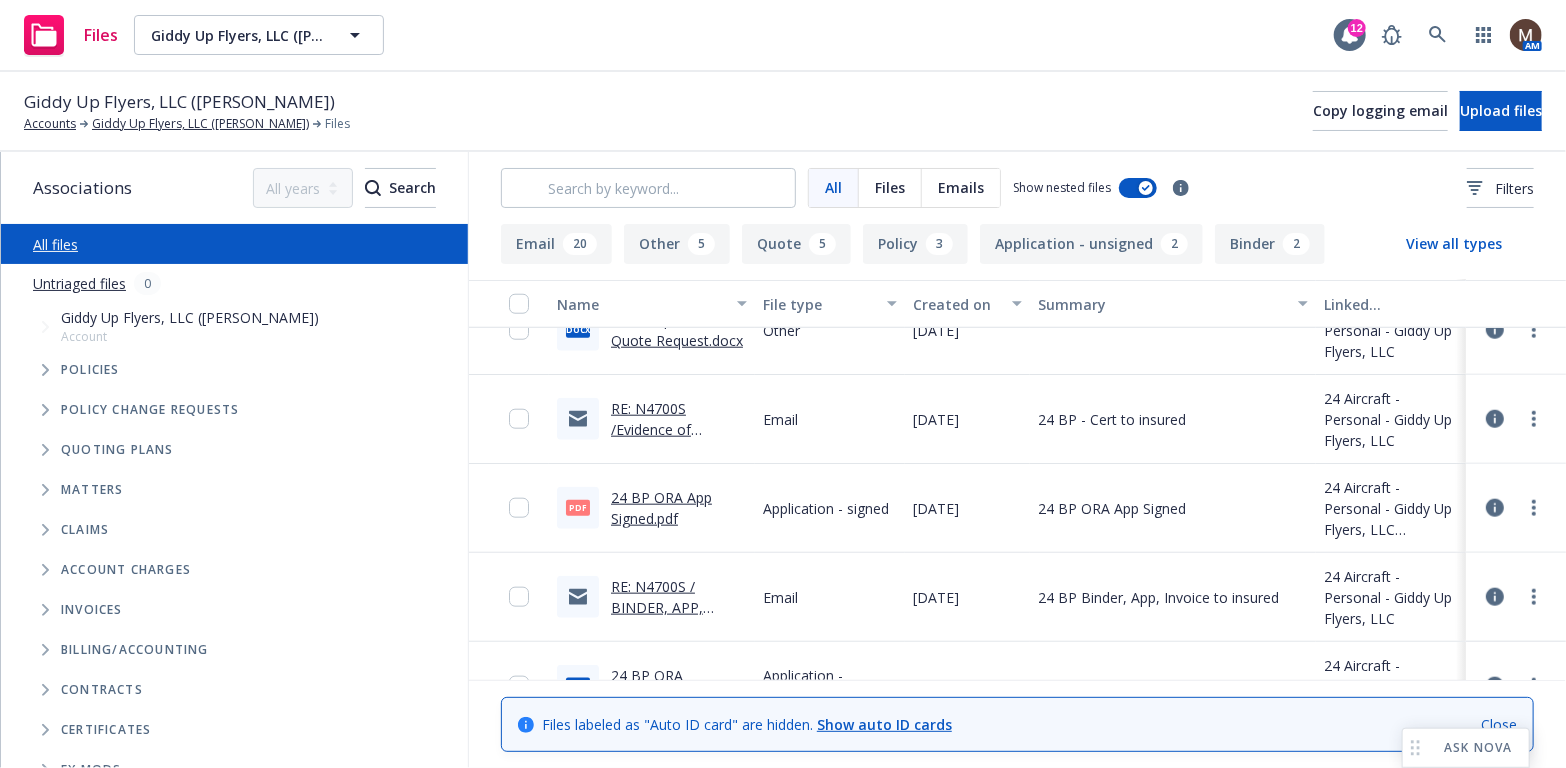 scroll, scrollTop: 1100, scrollLeft: 0, axis: vertical 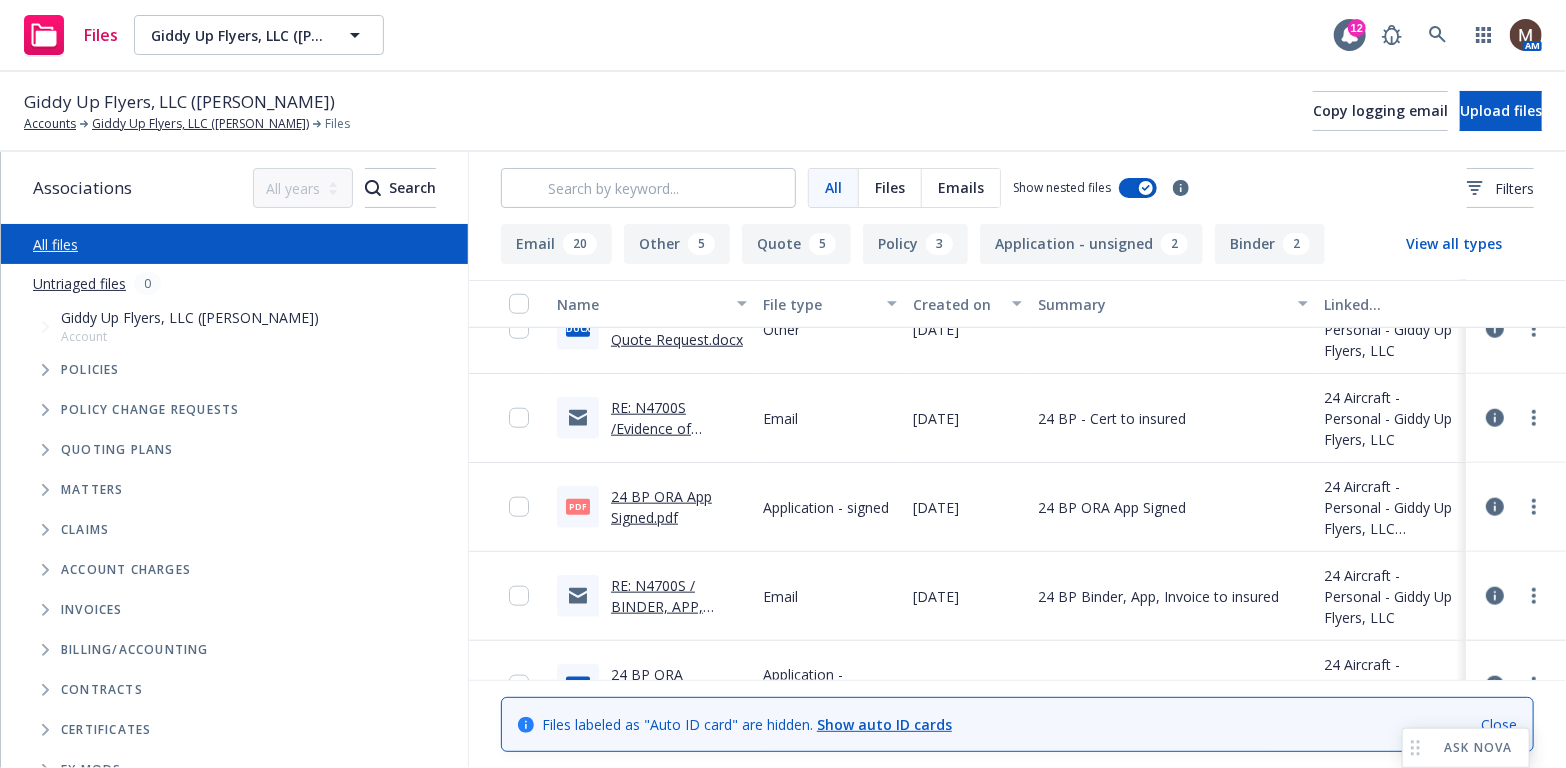drag, startPoint x: 239, startPoint y: 119, endPoint x: 163, endPoint y: 234, distance: 137.84412 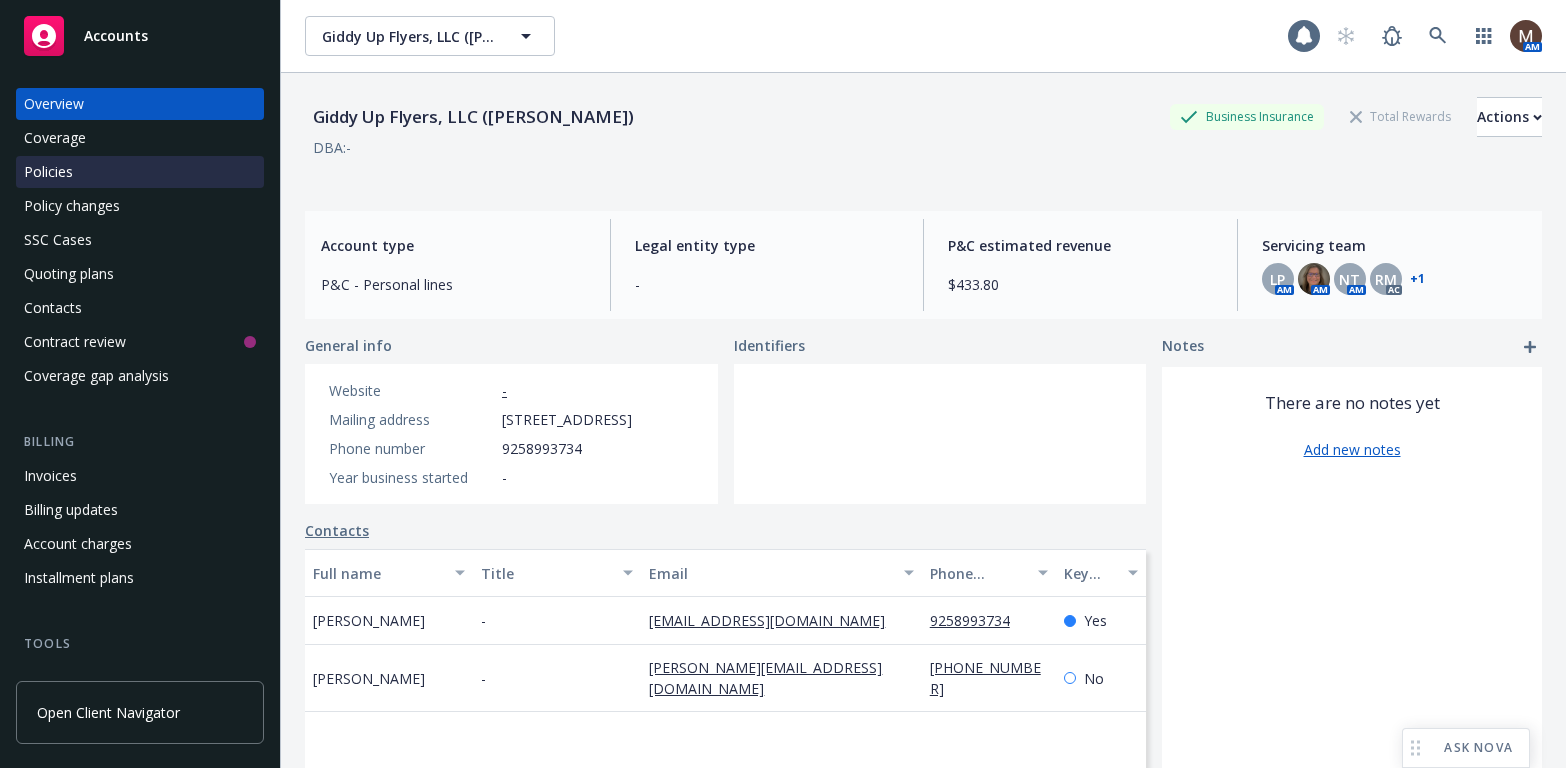 scroll, scrollTop: 0, scrollLeft: 0, axis: both 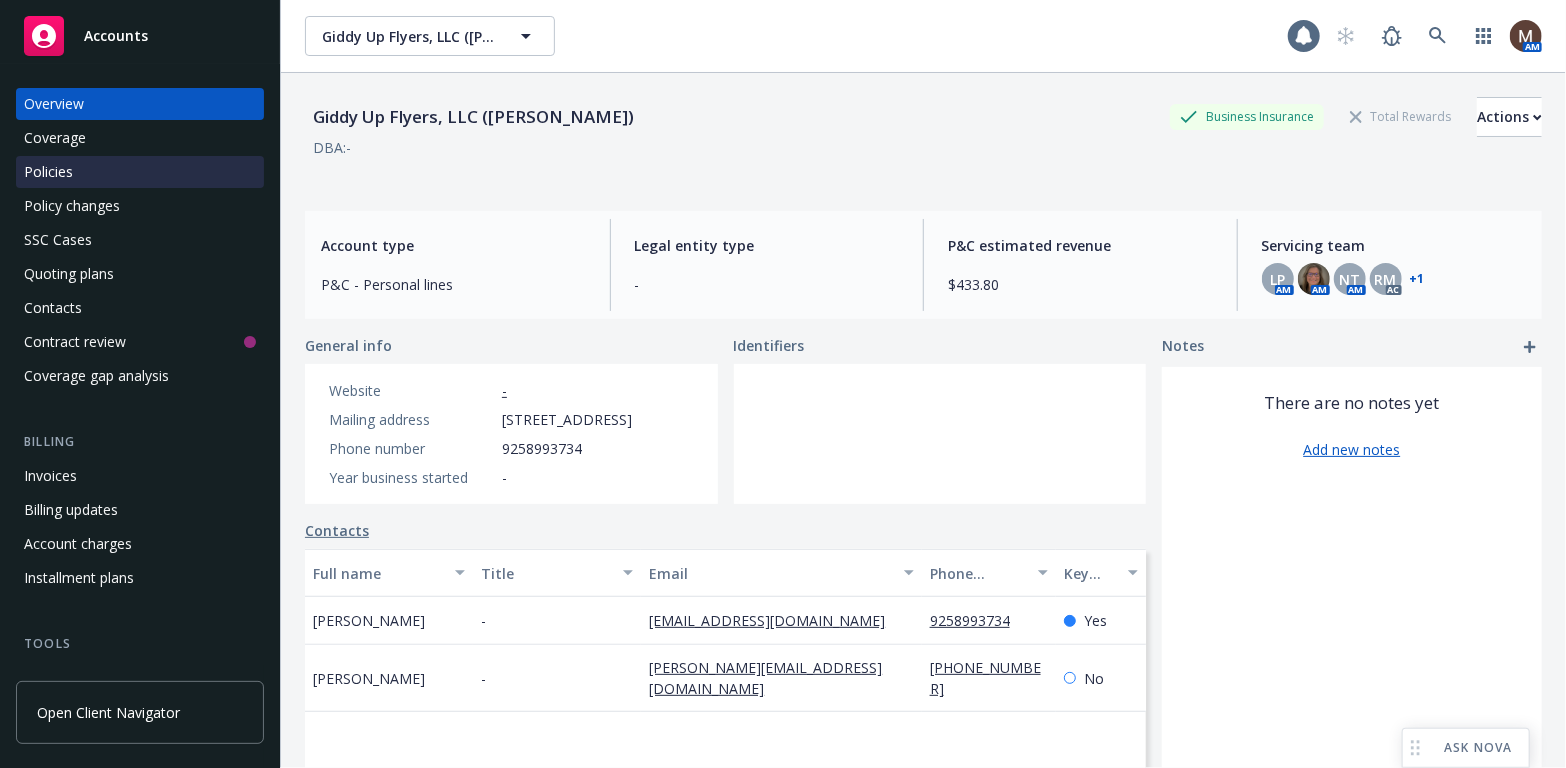 click on "Policies" at bounding box center [48, 172] 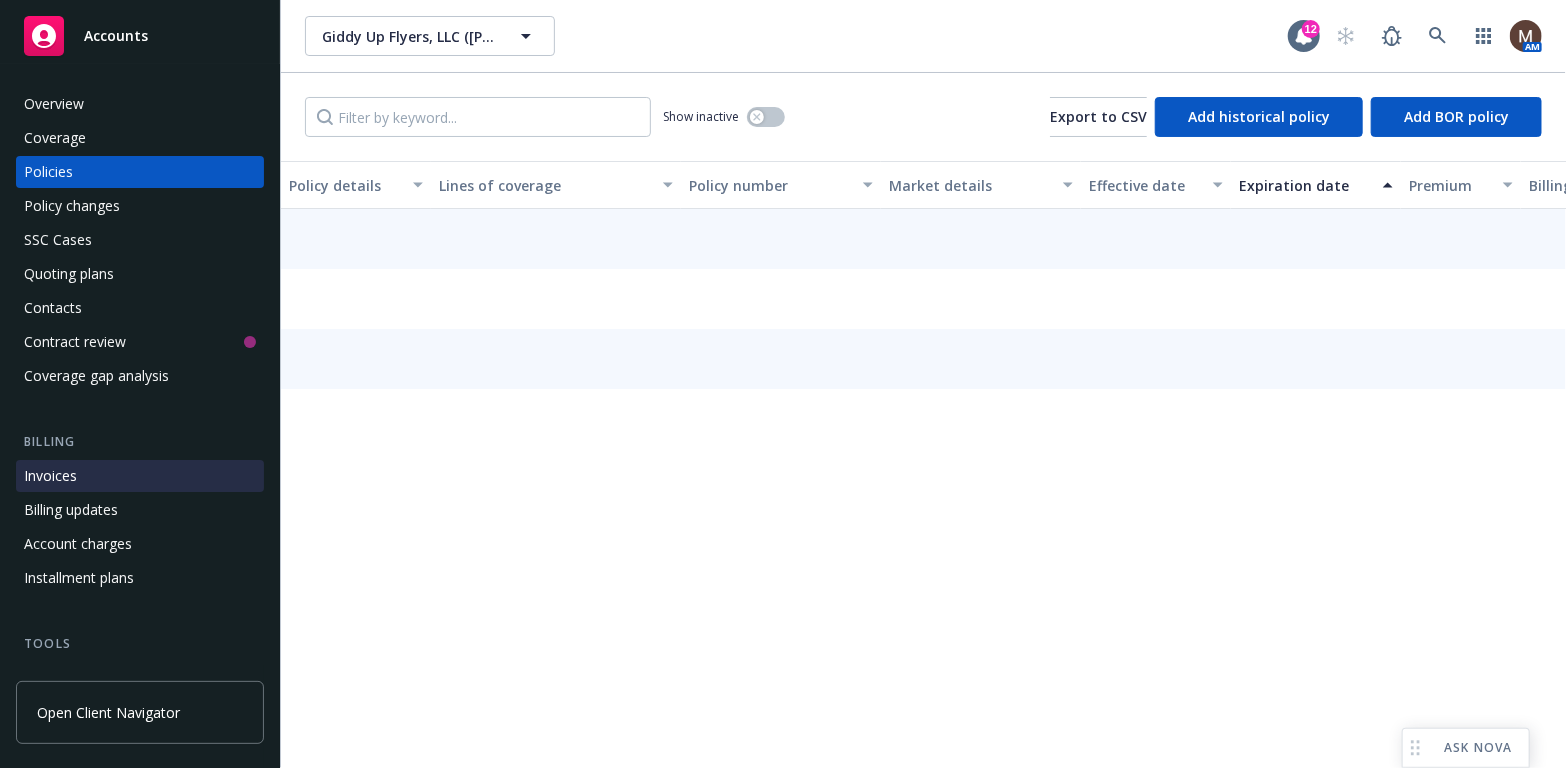 click on "Invoices" at bounding box center (140, 476) 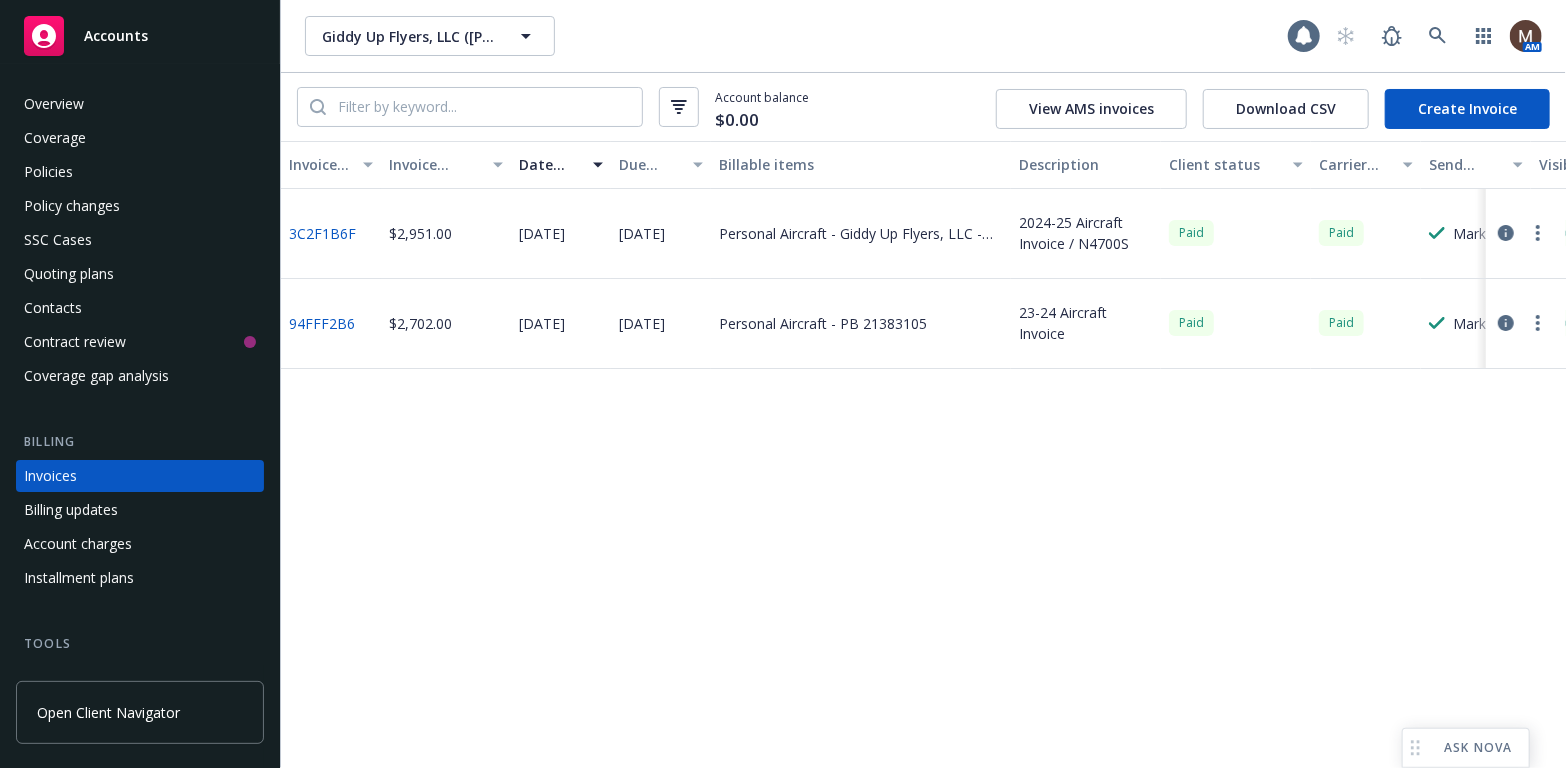 scroll, scrollTop: 59, scrollLeft: 0, axis: vertical 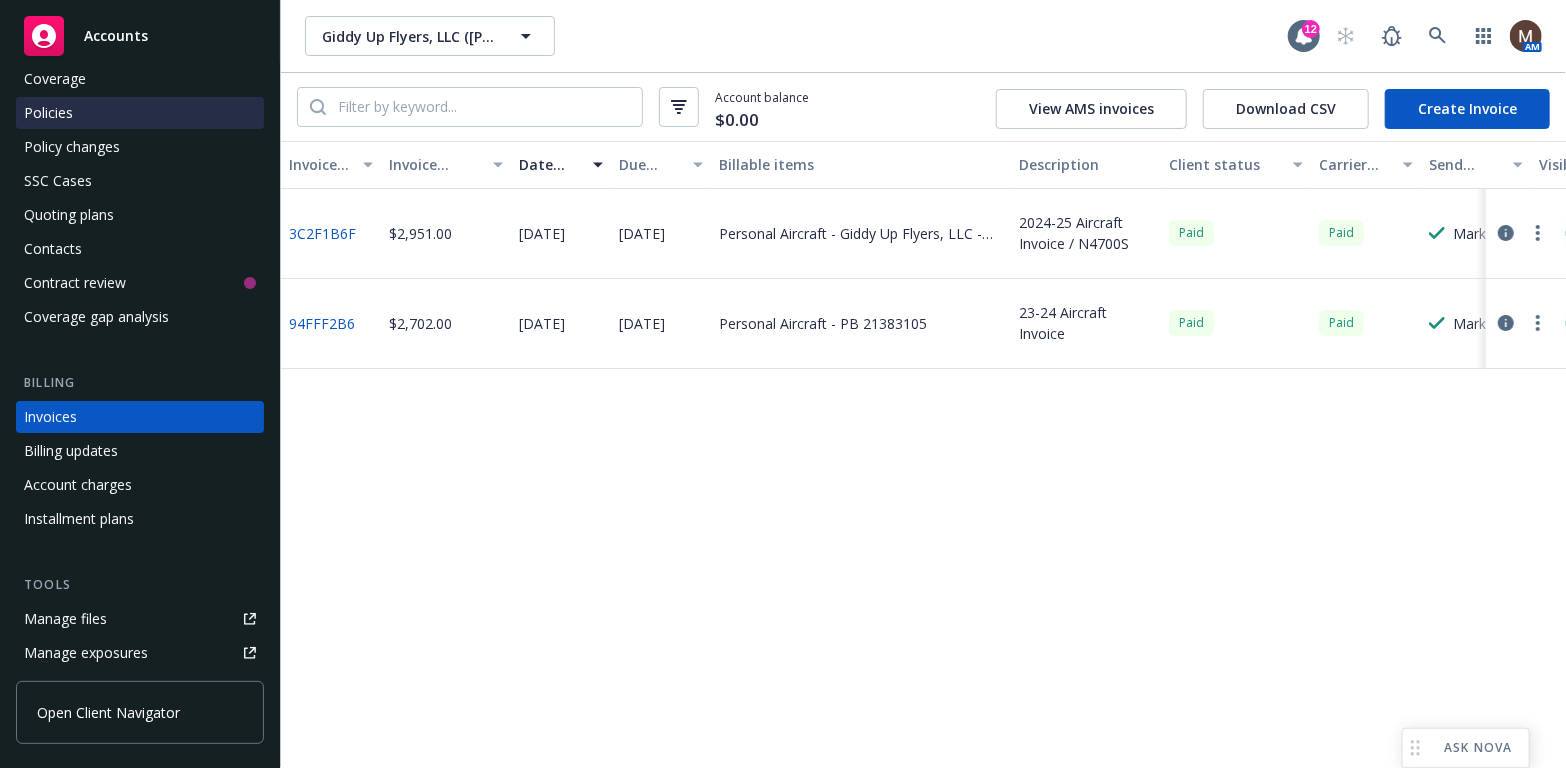 click on "Policies" at bounding box center (140, 113) 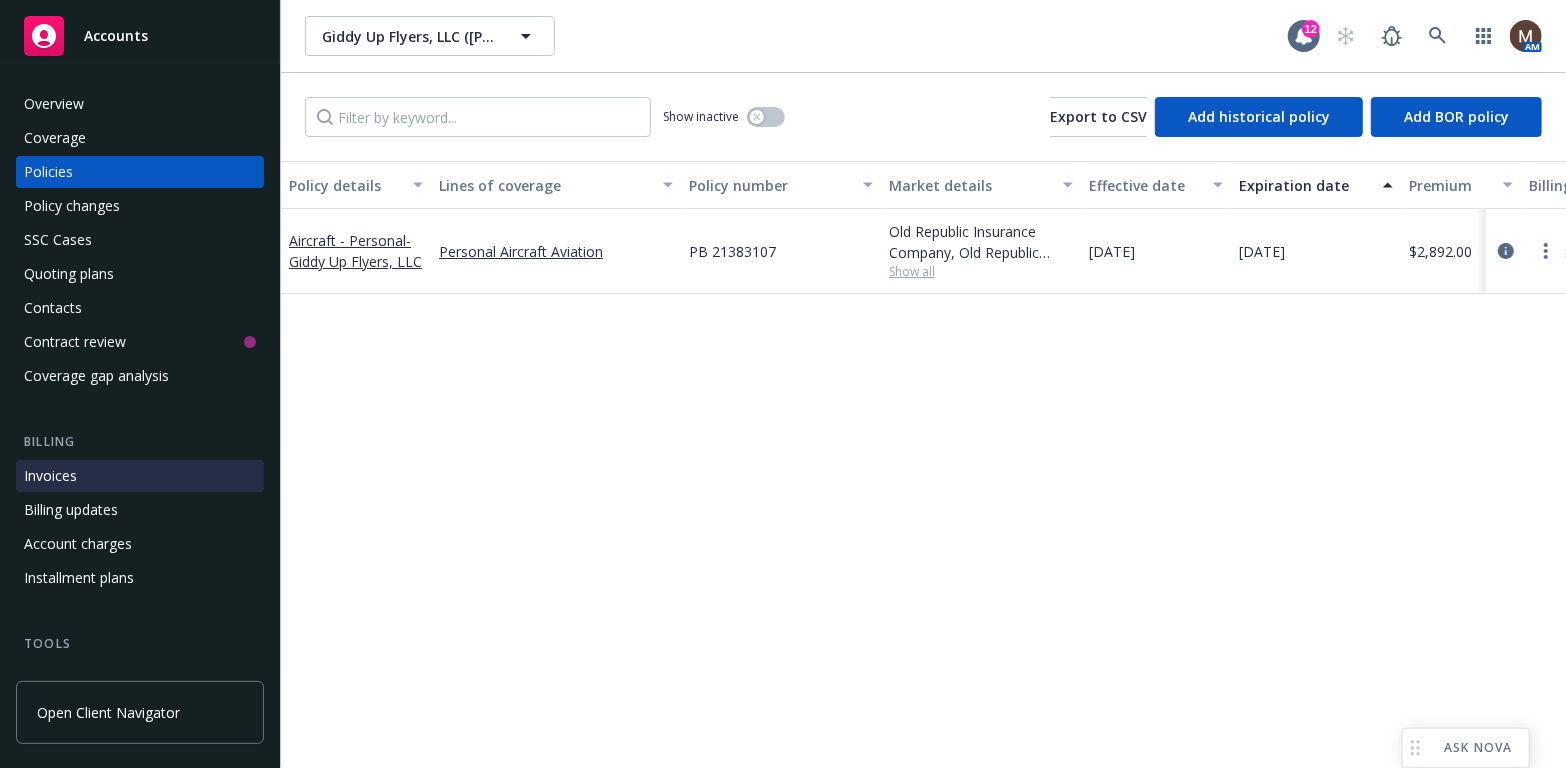 click on "Invoices" at bounding box center (140, 476) 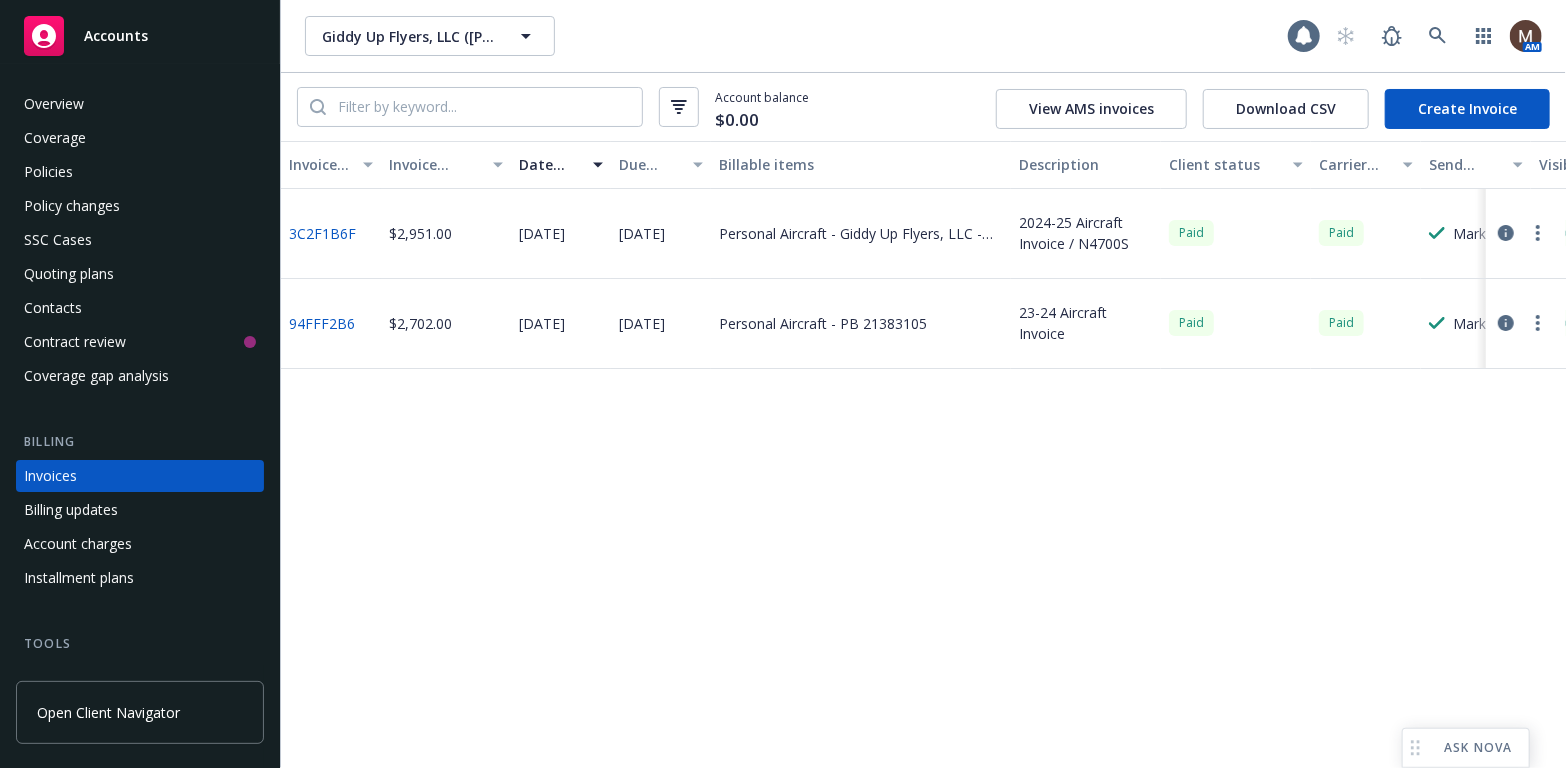 scroll, scrollTop: 59, scrollLeft: 0, axis: vertical 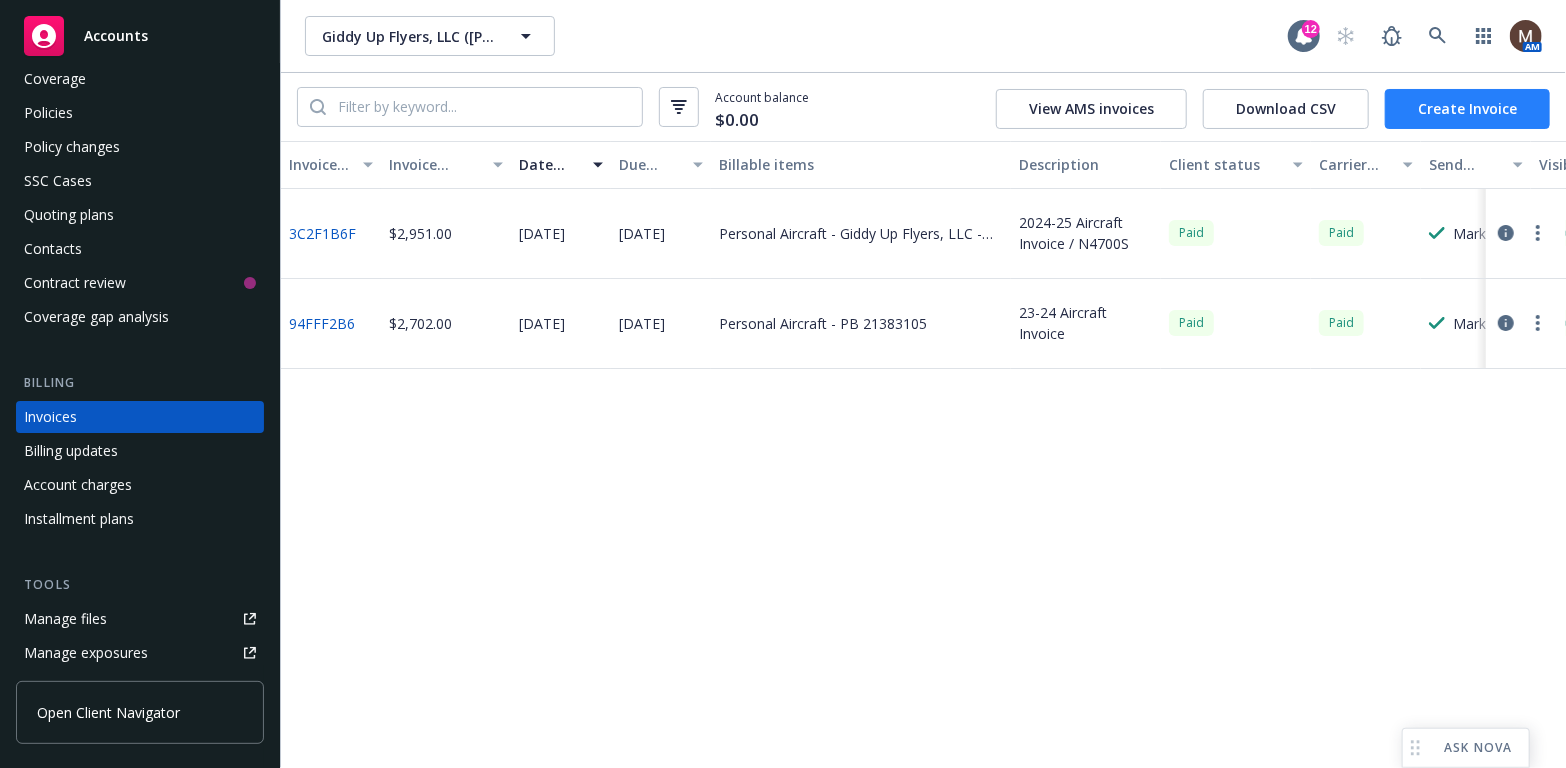 click on "Create Invoice" at bounding box center [1467, 109] 